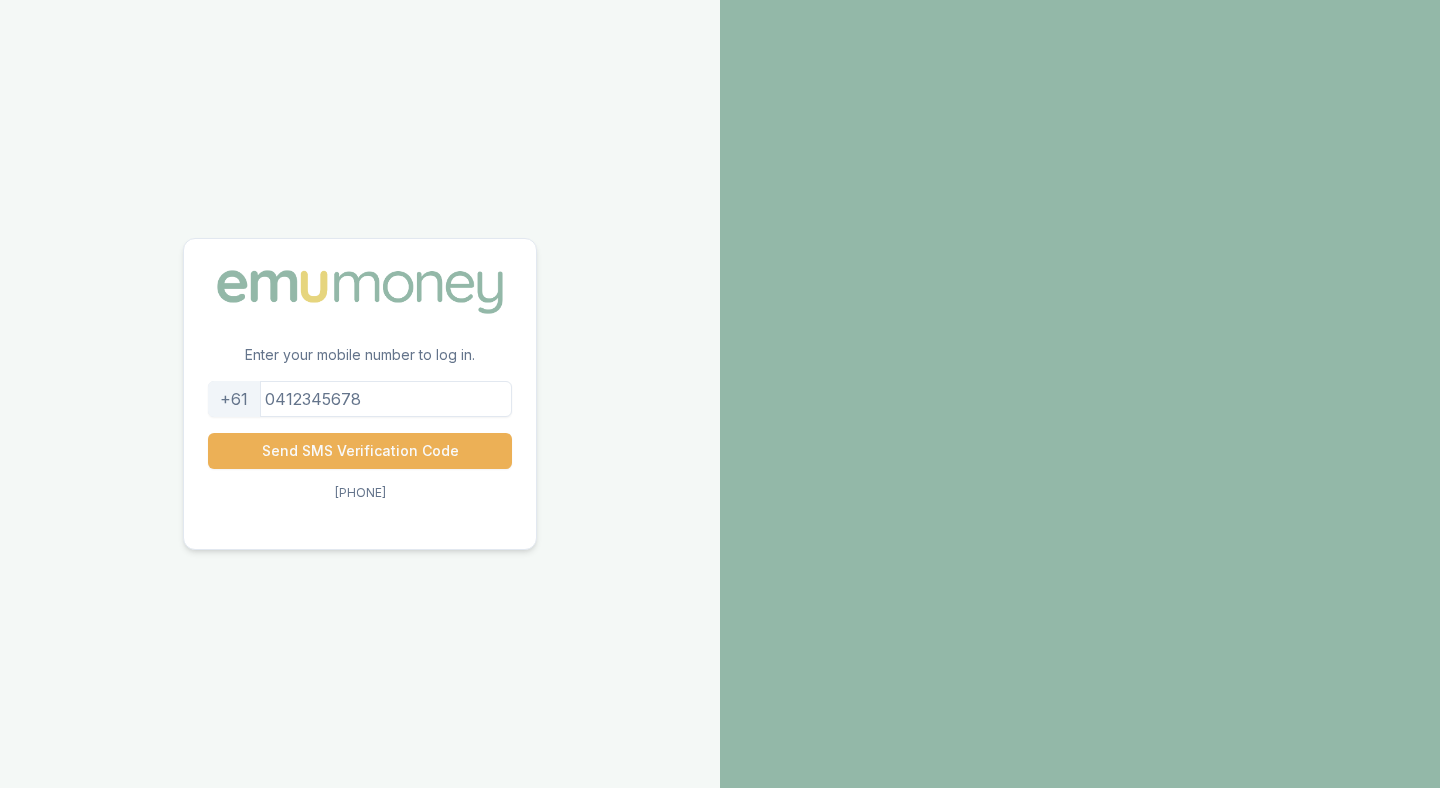 scroll, scrollTop: 0, scrollLeft: 0, axis: both 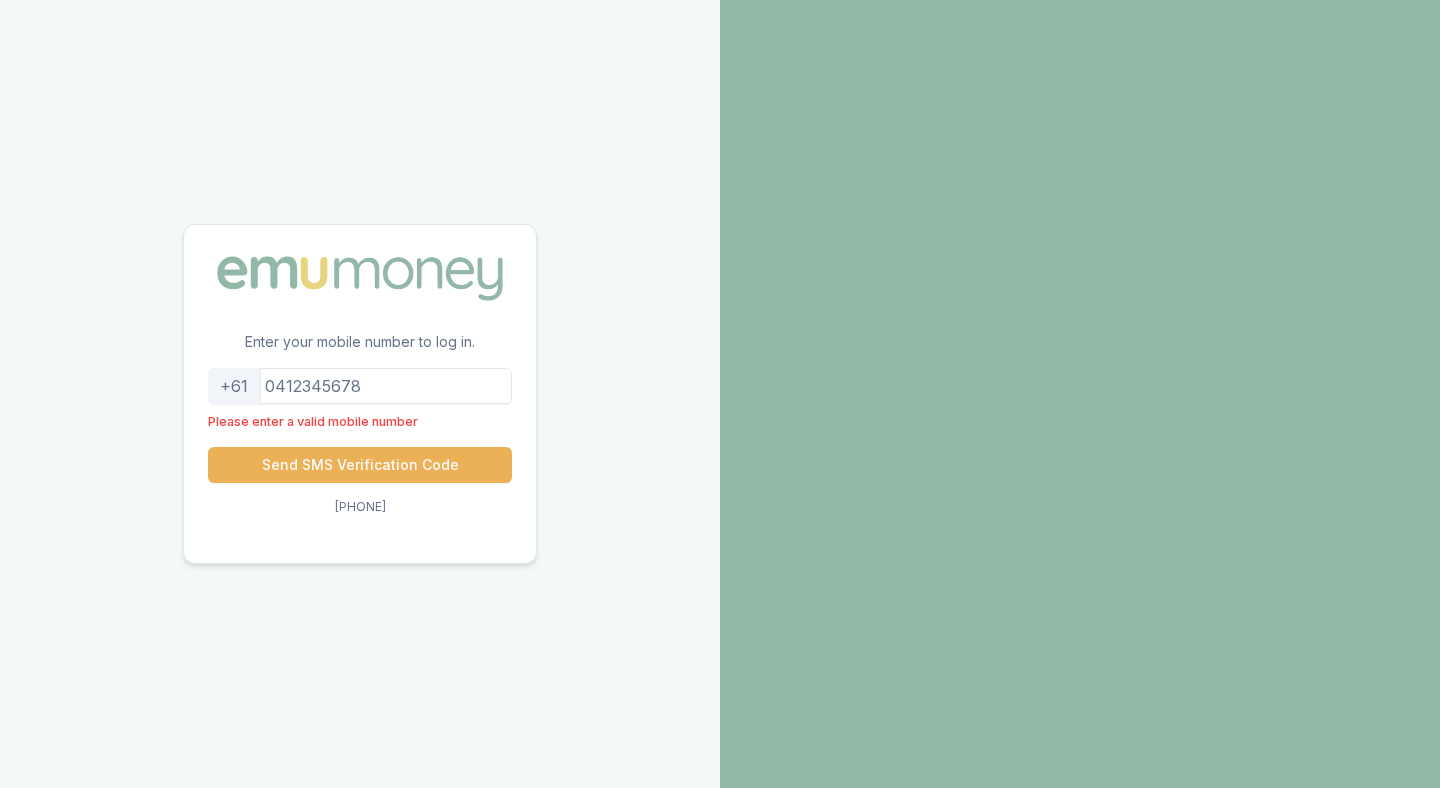 click on "[PHONE]" at bounding box center (360, 425) 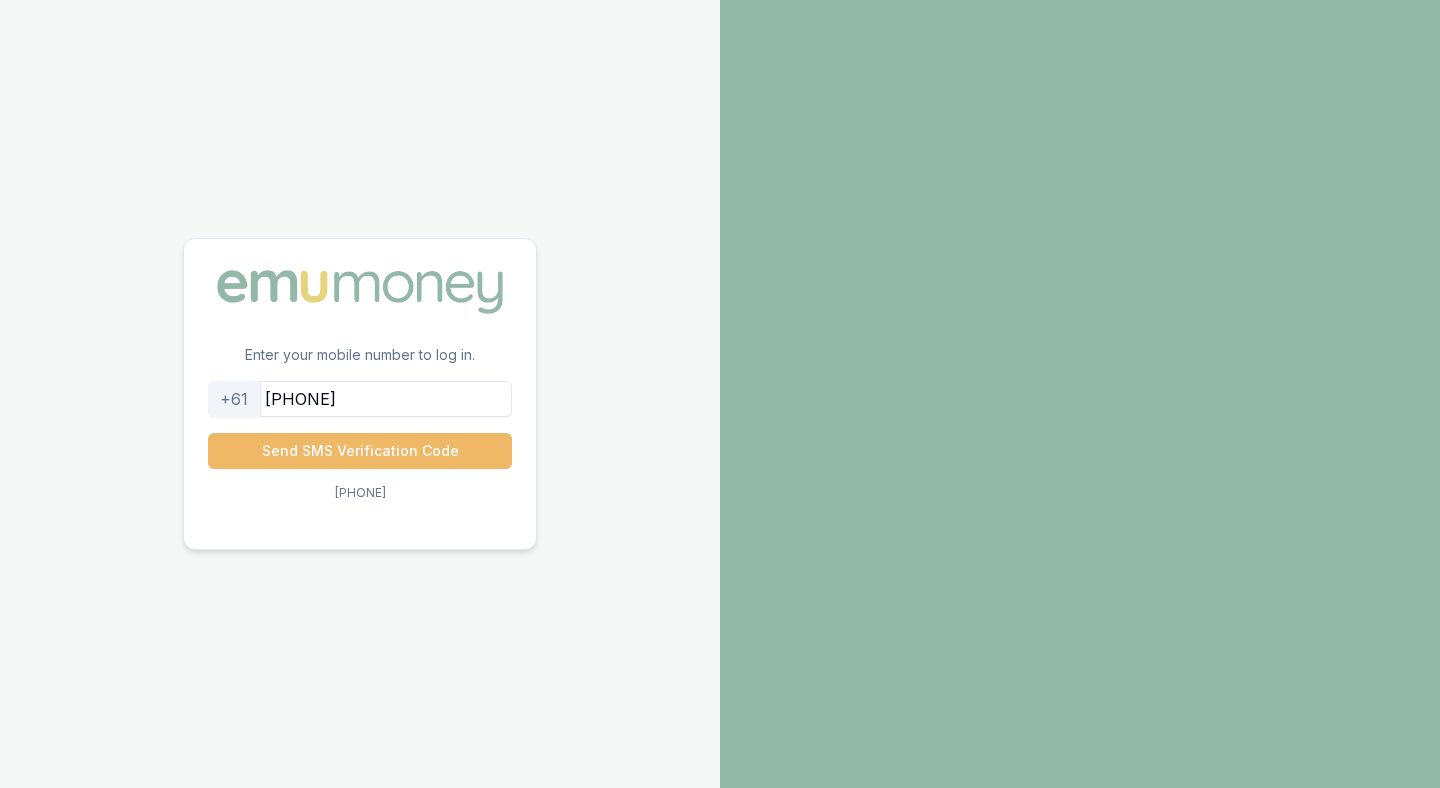 type on "[PHONE]" 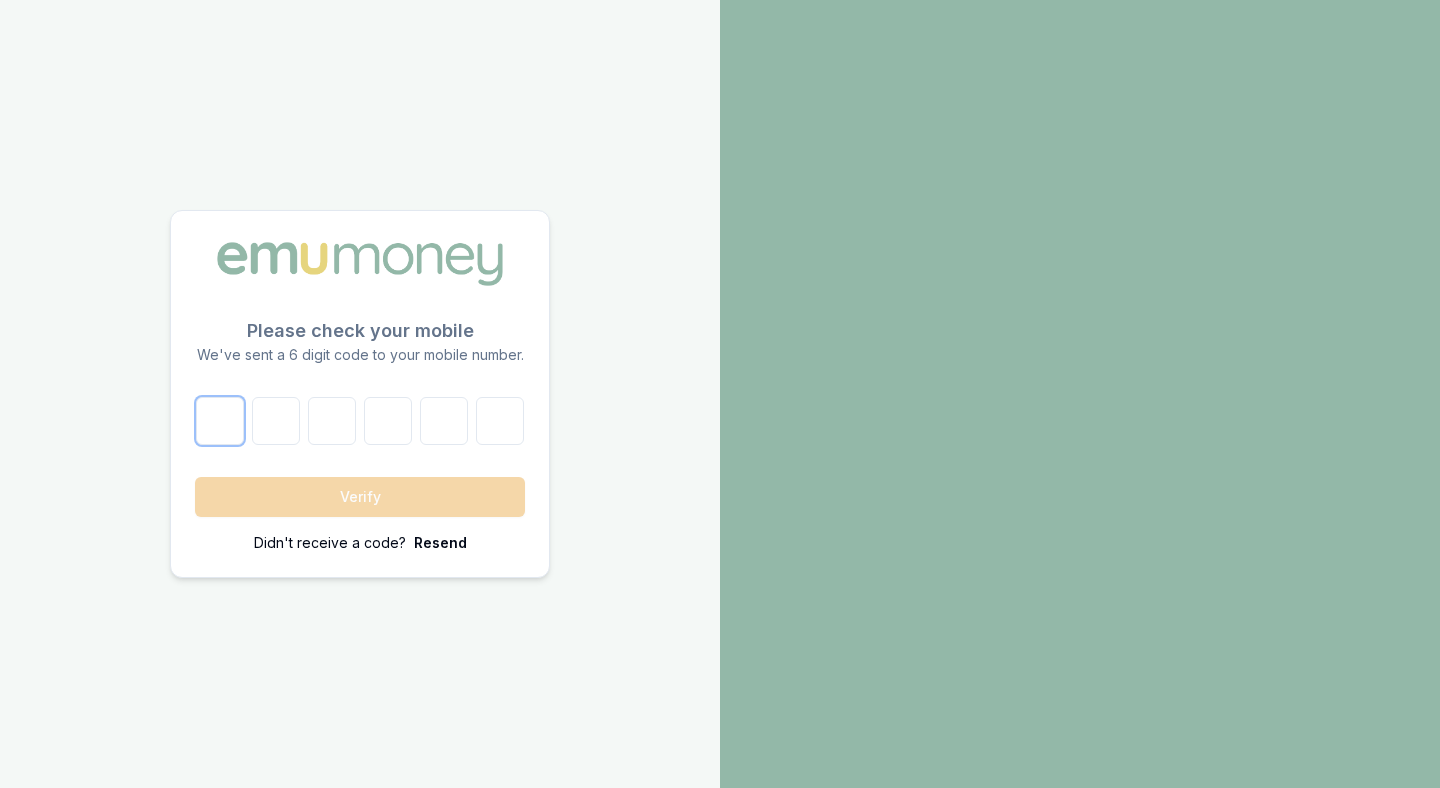 click at bounding box center [220, 421] 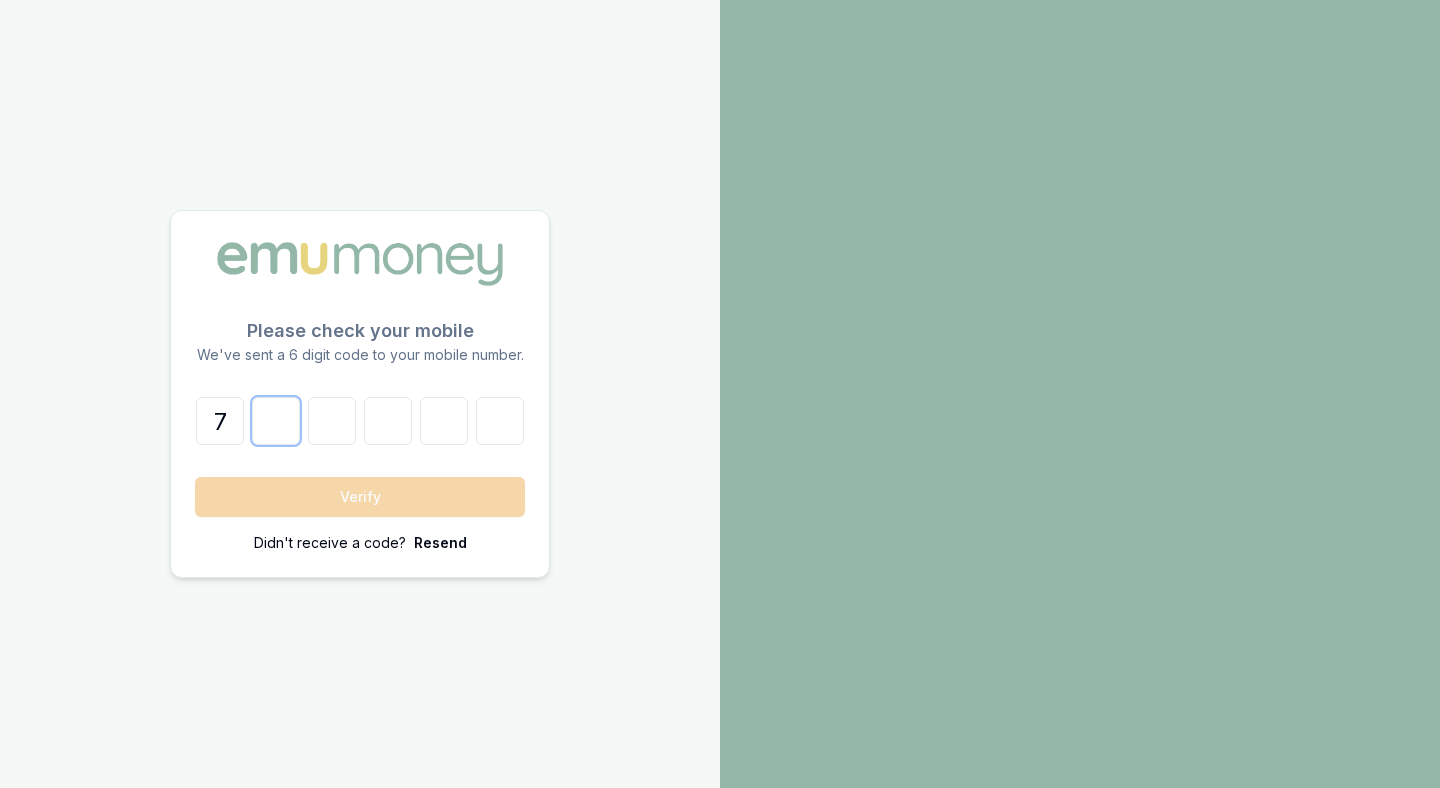 type on "4" 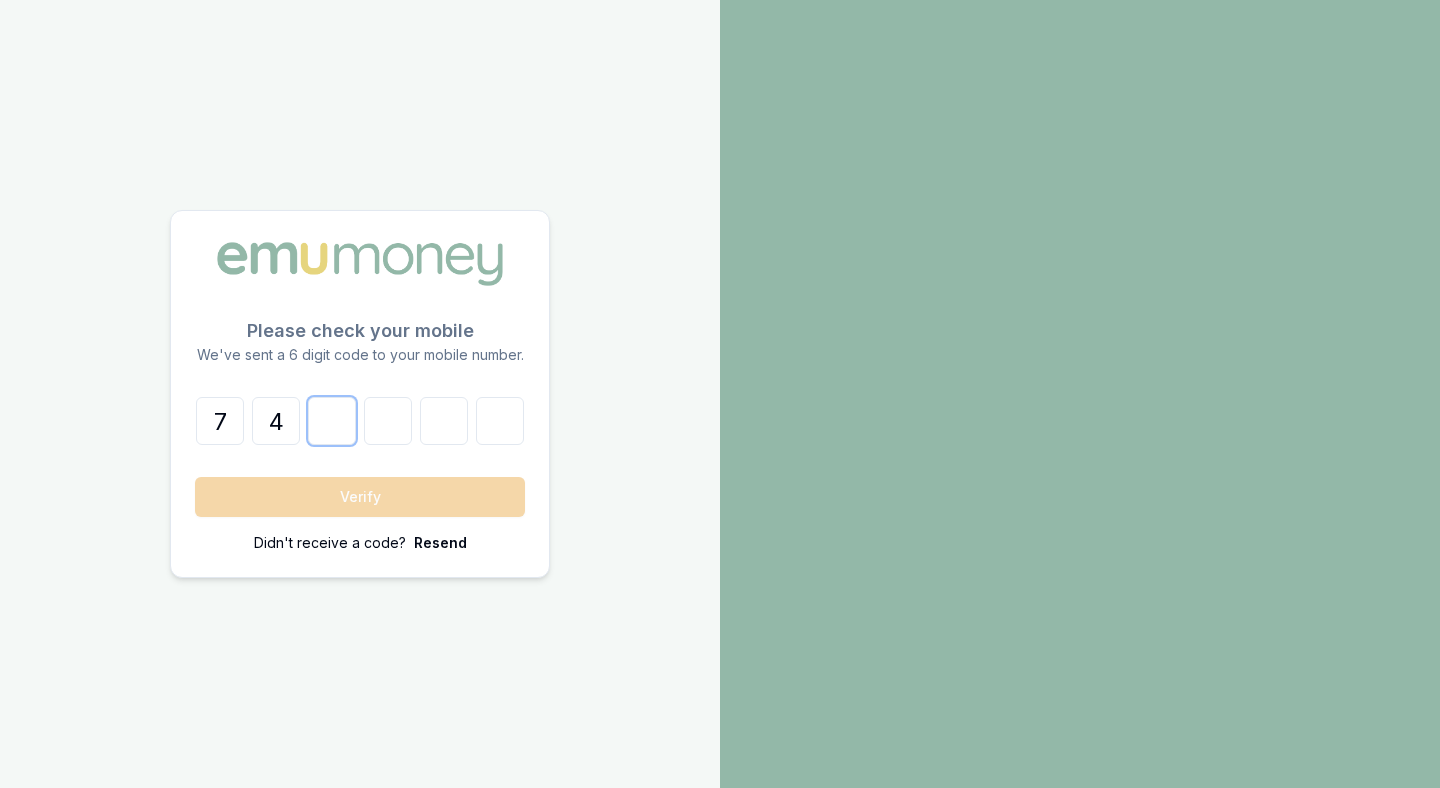type on "1" 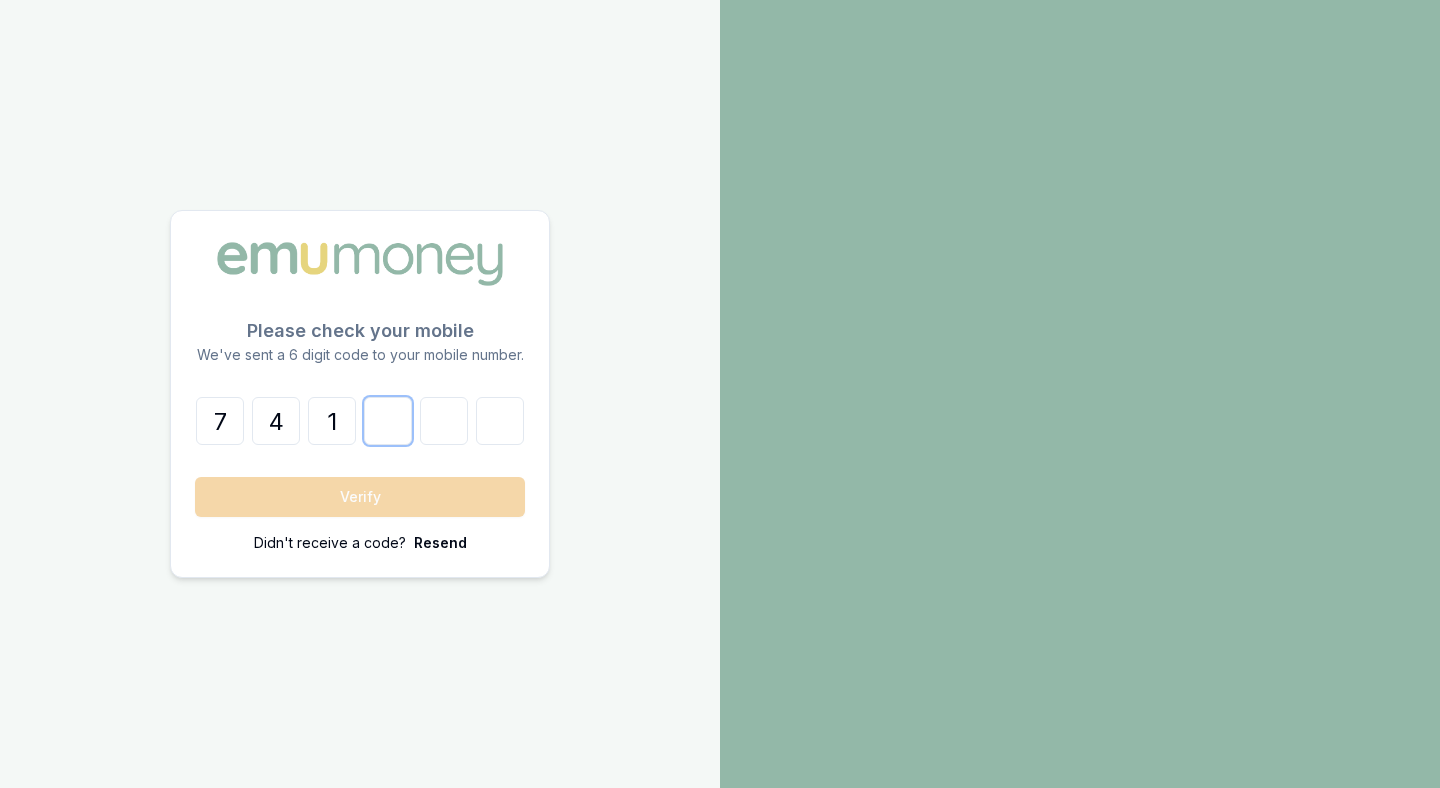 type on "3" 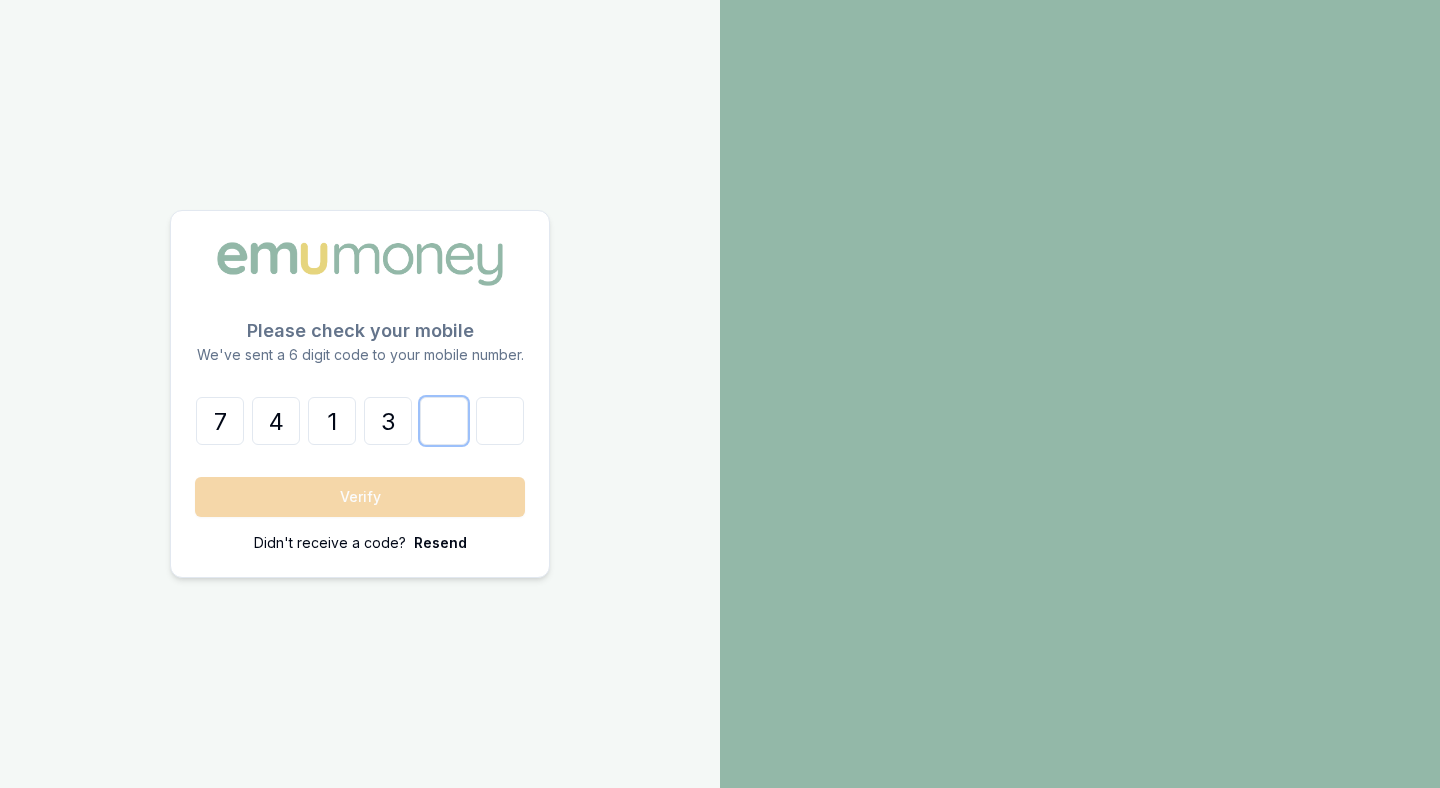 type on "8" 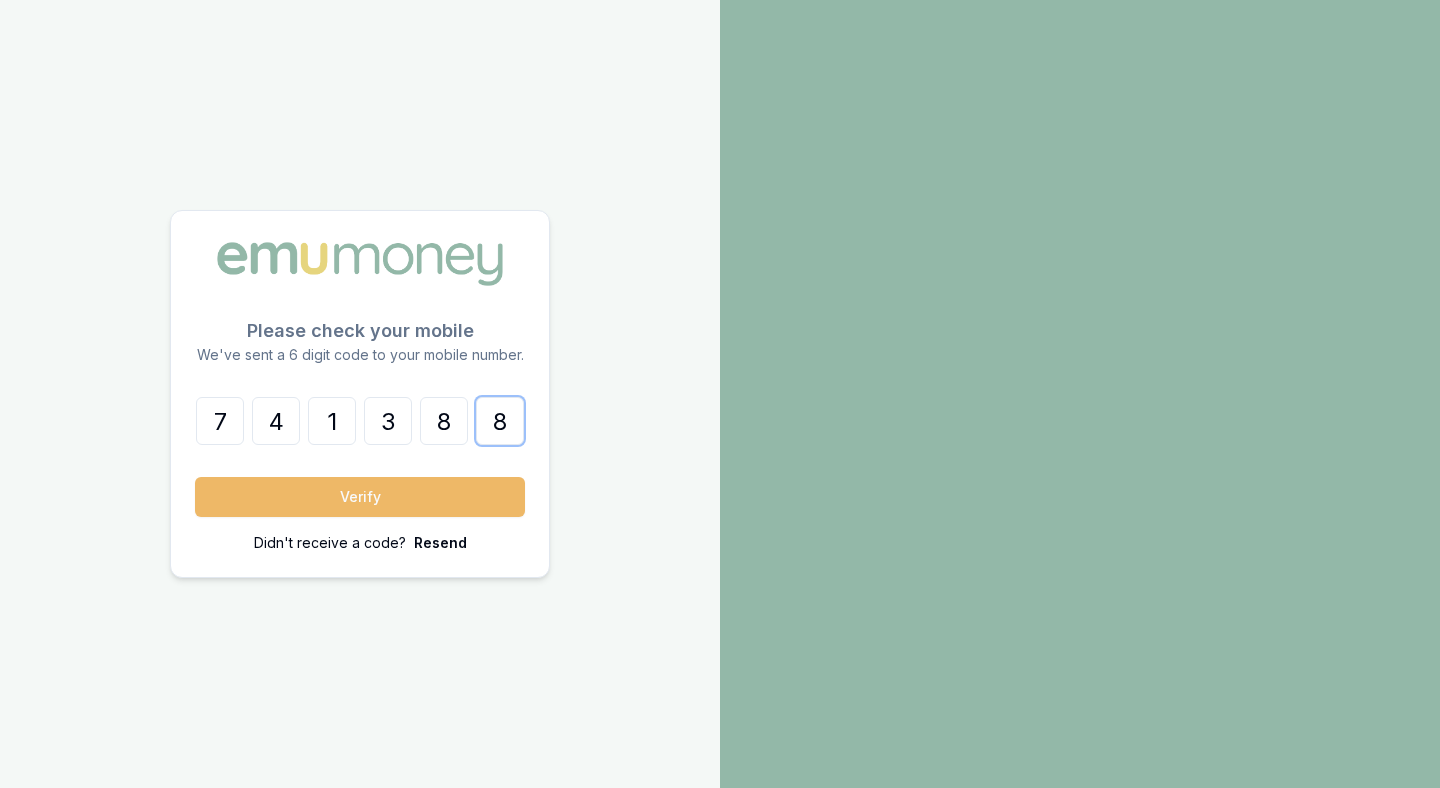 type on "8" 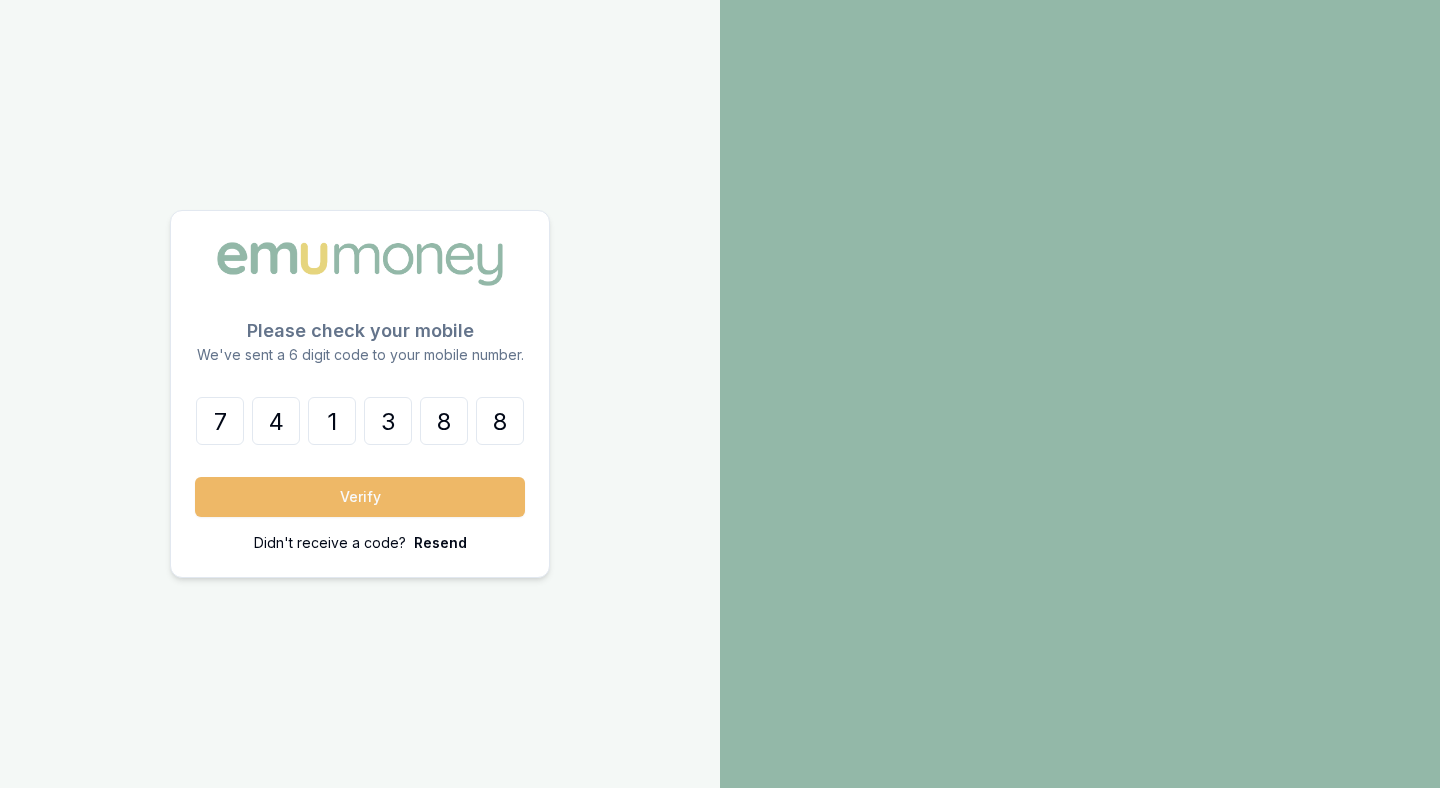 click on "Verify" at bounding box center [360, 497] 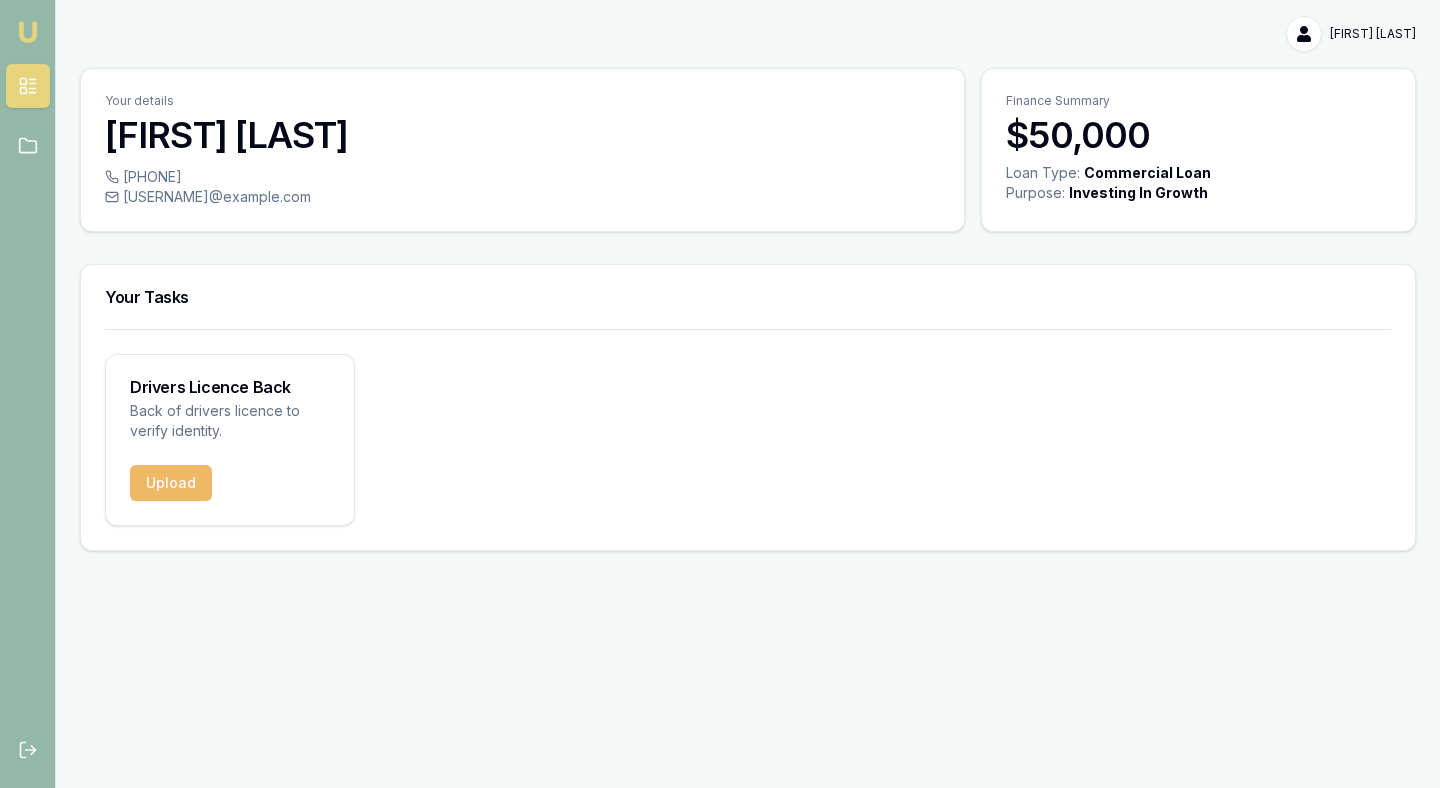 click on "Upload" at bounding box center [171, 483] 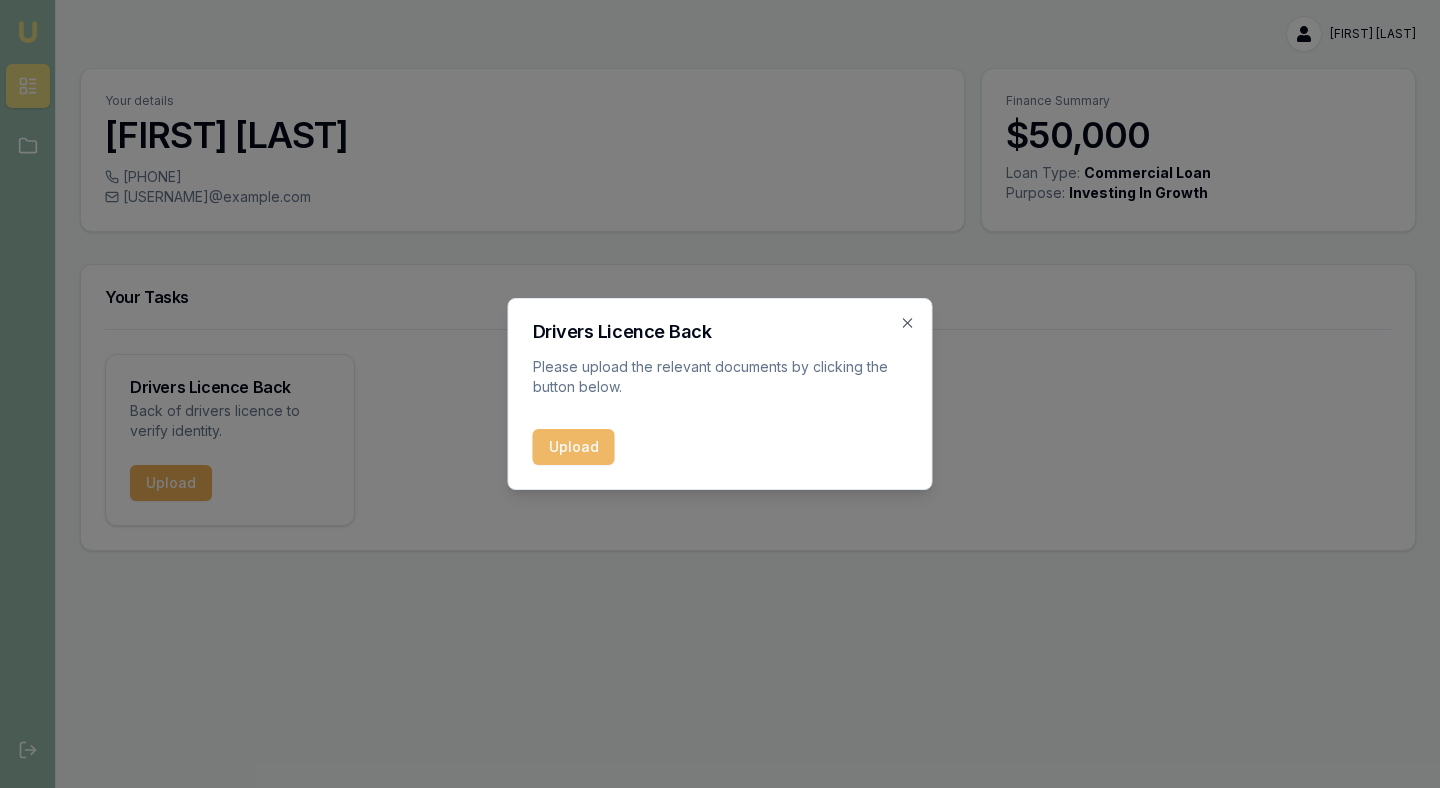 click on "Upload" at bounding box center (574, 447) 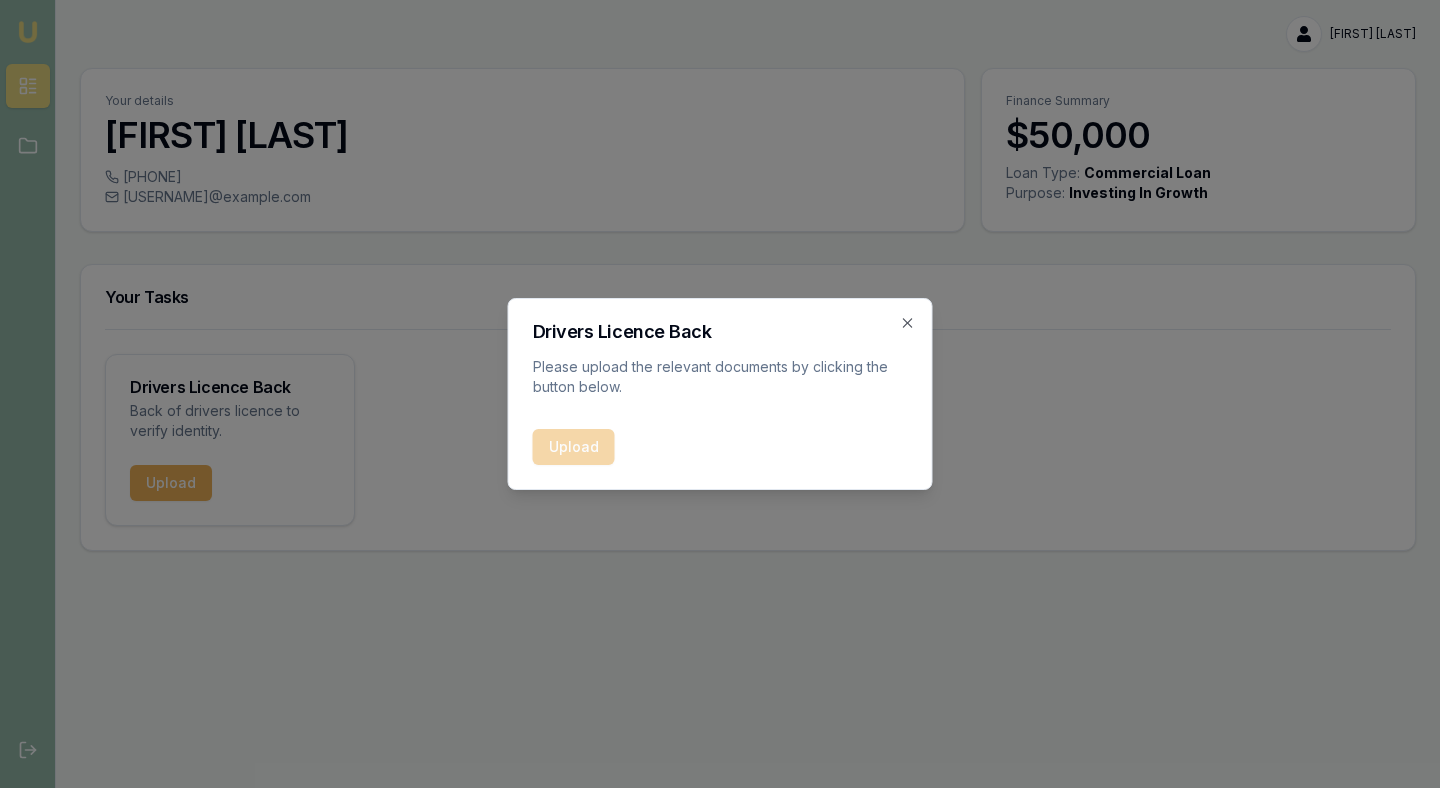 click on "Upload" at bounding box center [720, 447] 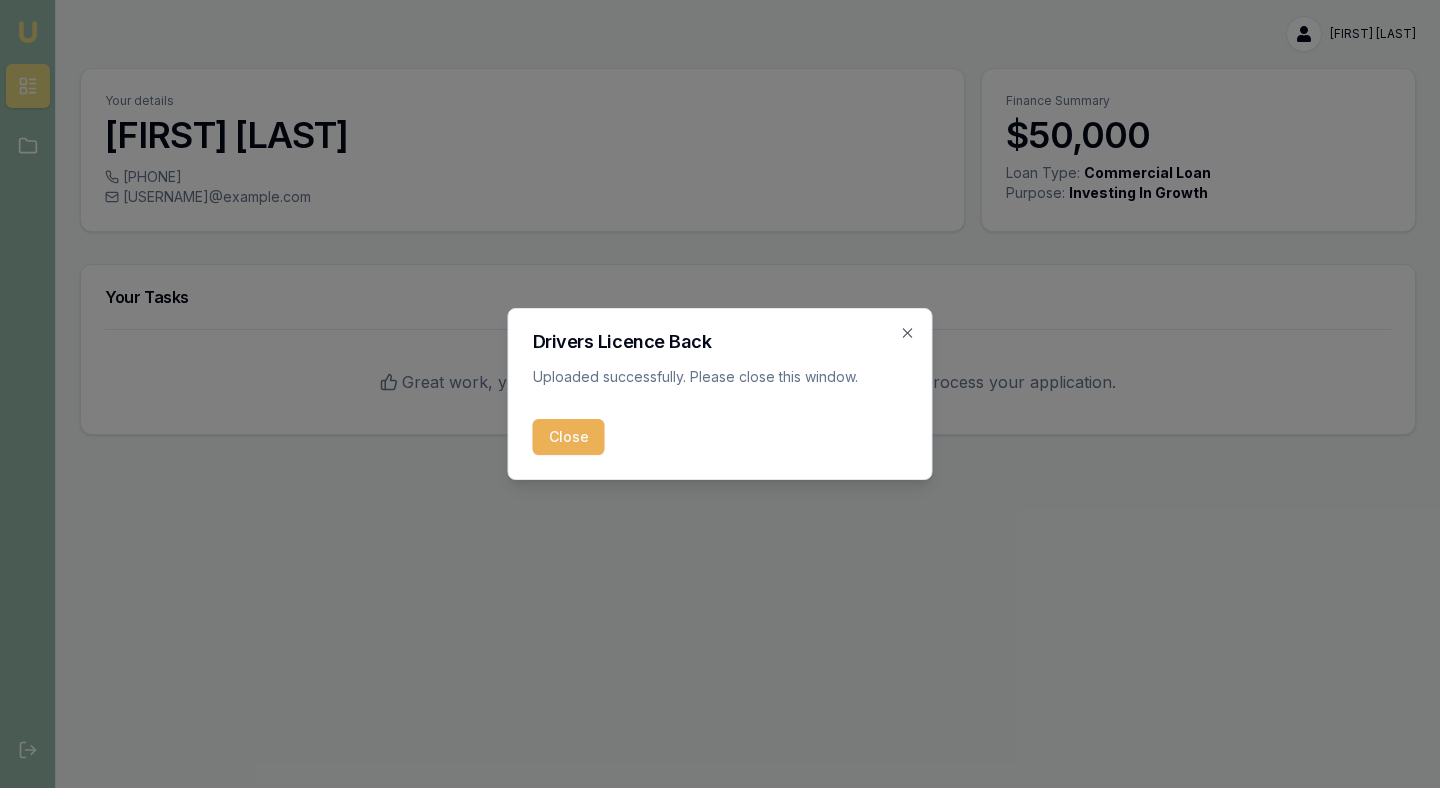 click on "Close" at bounding box center [569, 437] 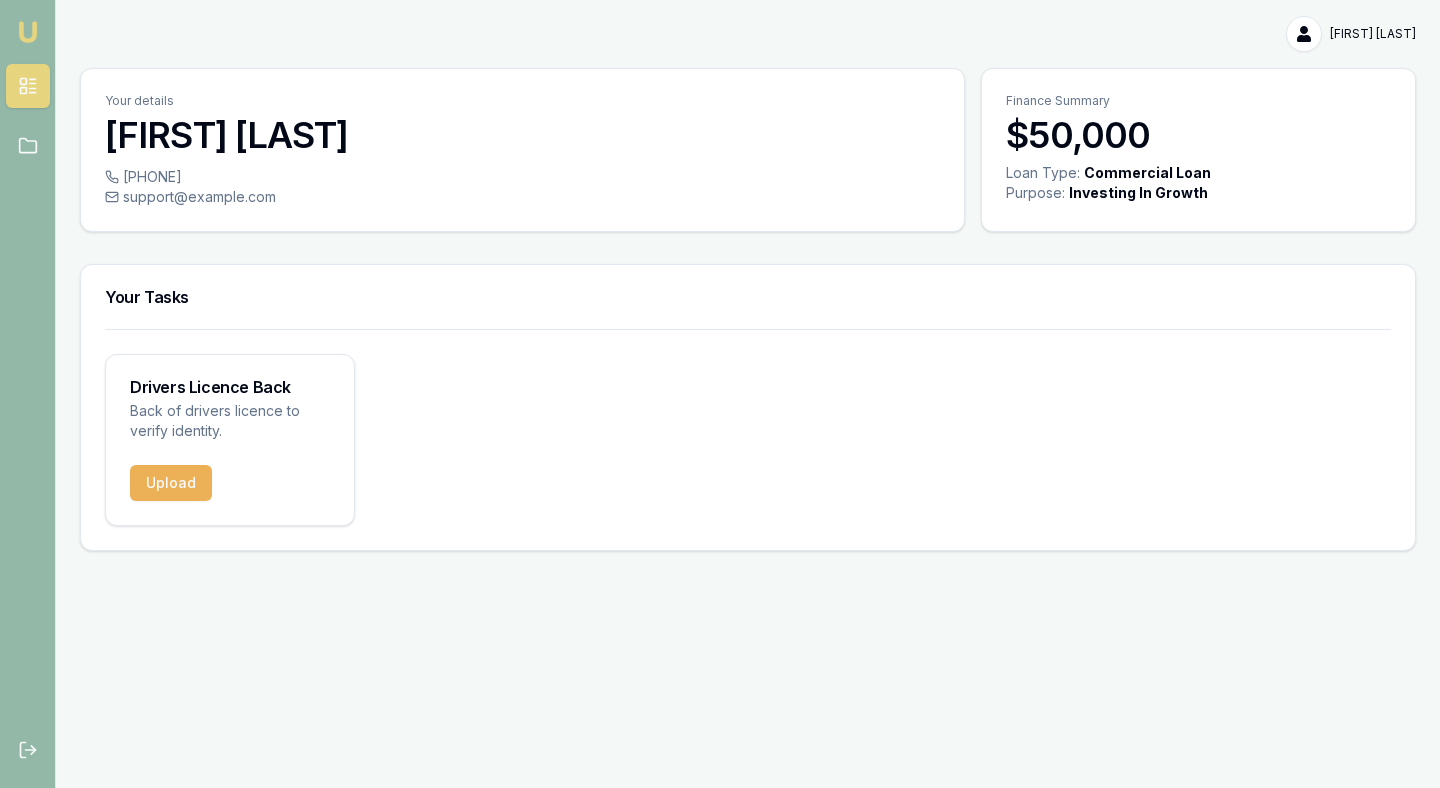 scroll, scrollTop: 0, scrollLeft: 0, axis: both 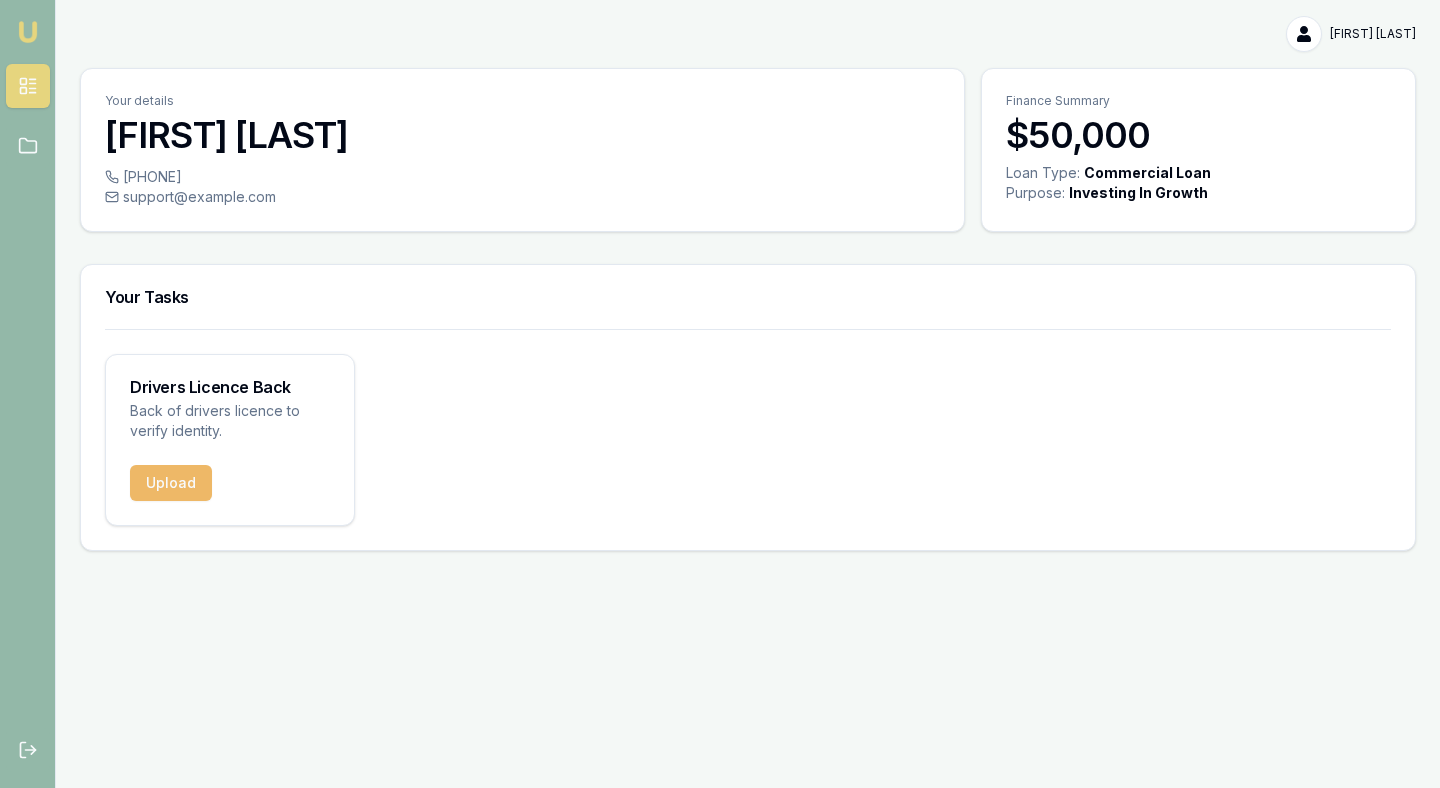 click on "Upload" at bounding box center (171, 483) 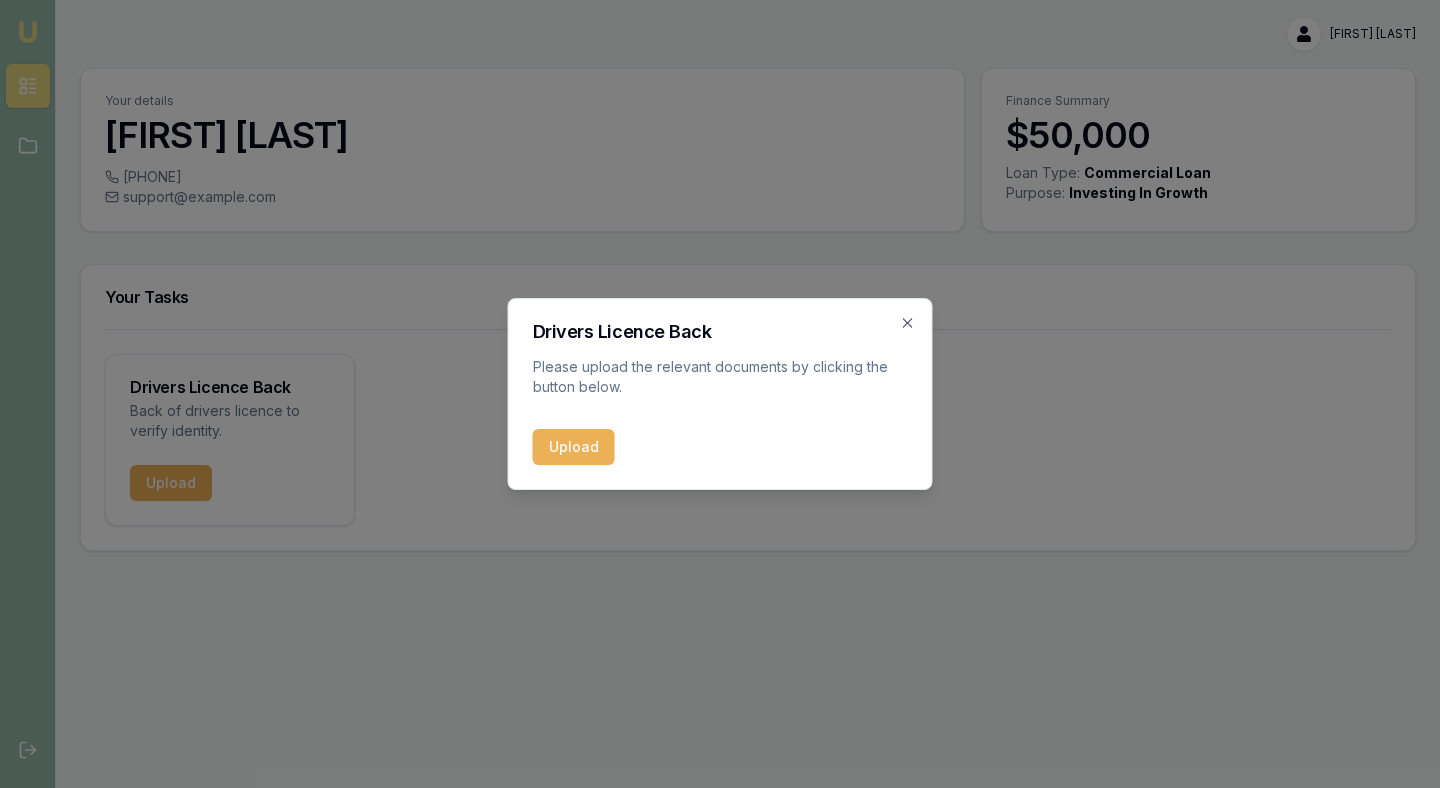 click on "Upload" at bounding box center [574, 447] 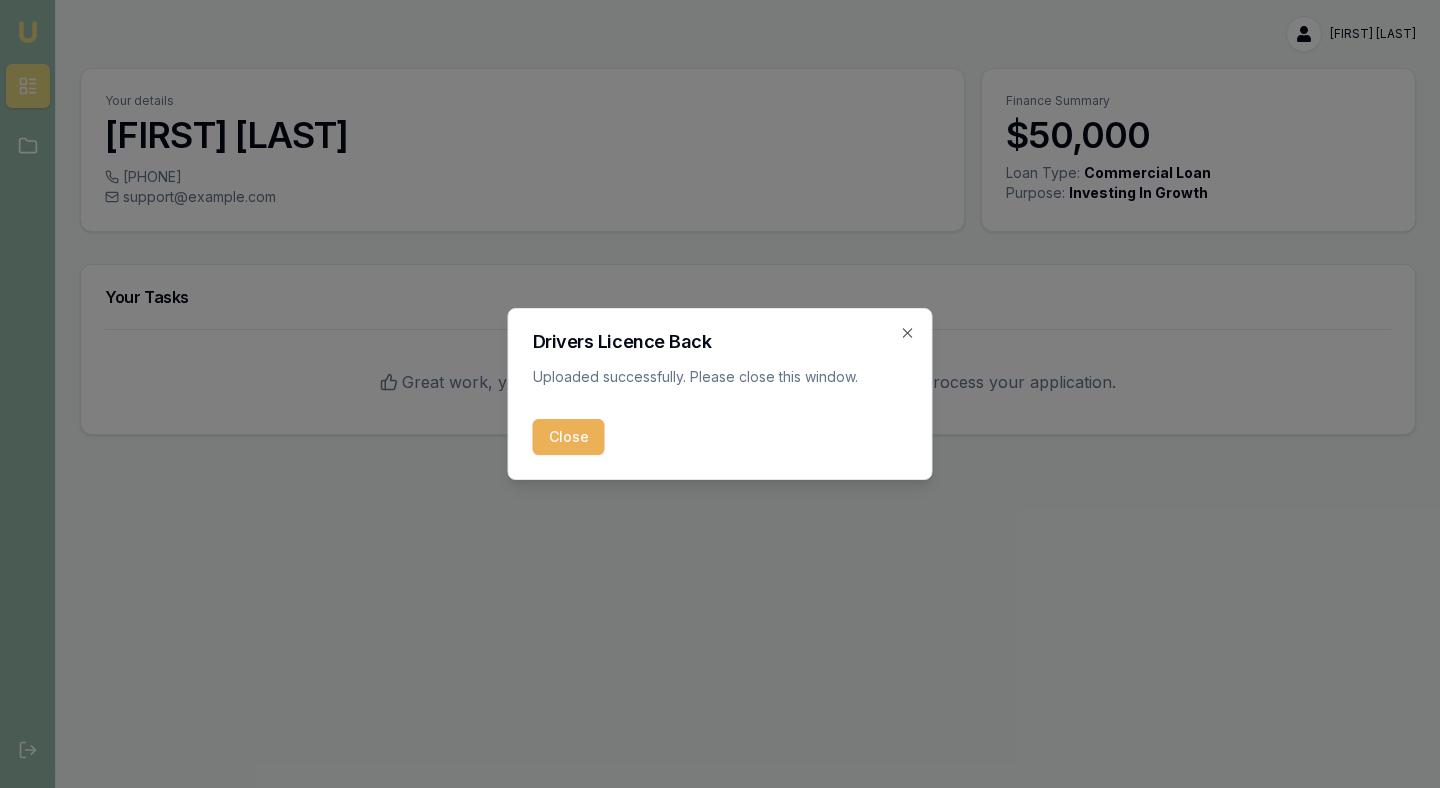 drag, startPoint x: 572, startPoint y: 435, endPoint x: 555, endPoint y: 381, distance: 56.61272 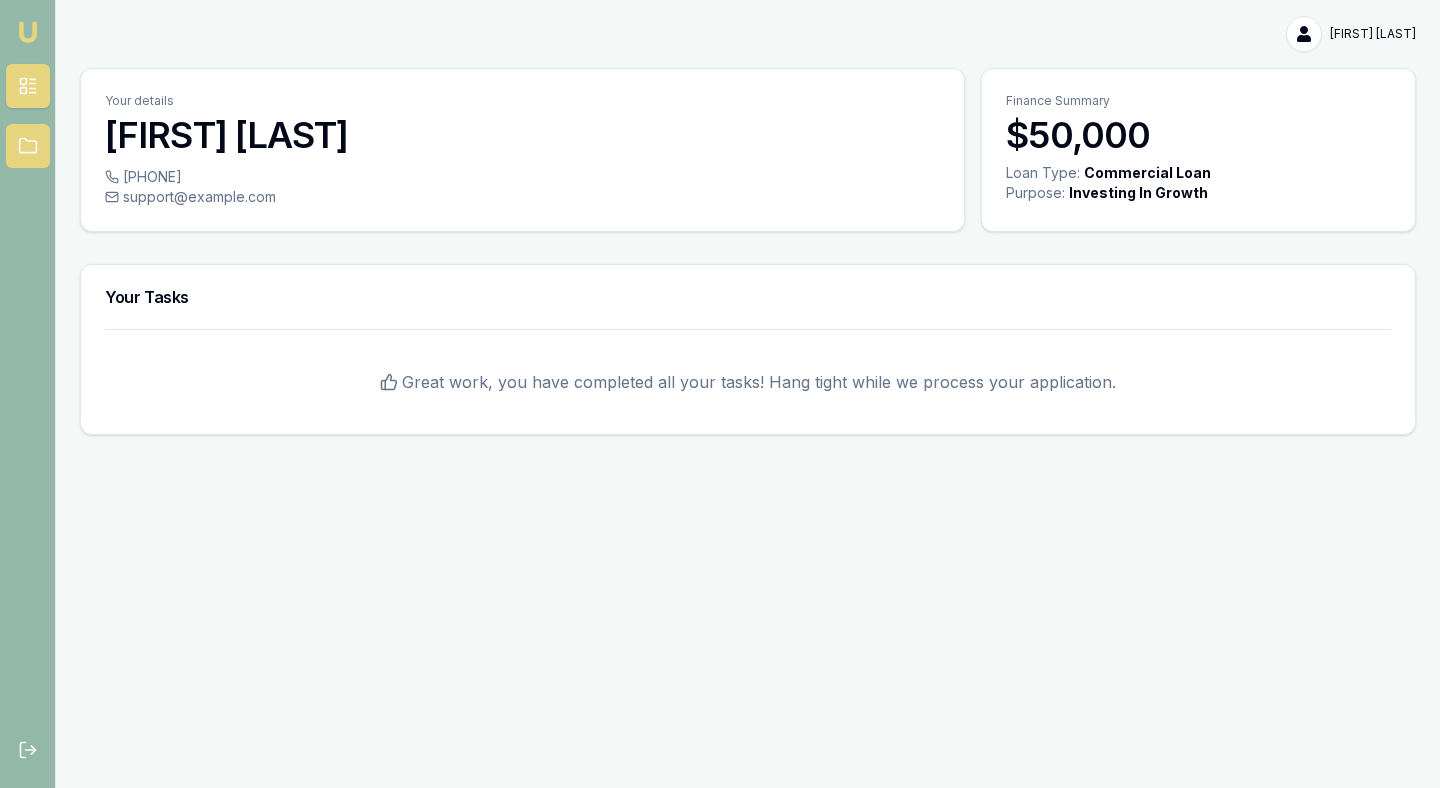 click 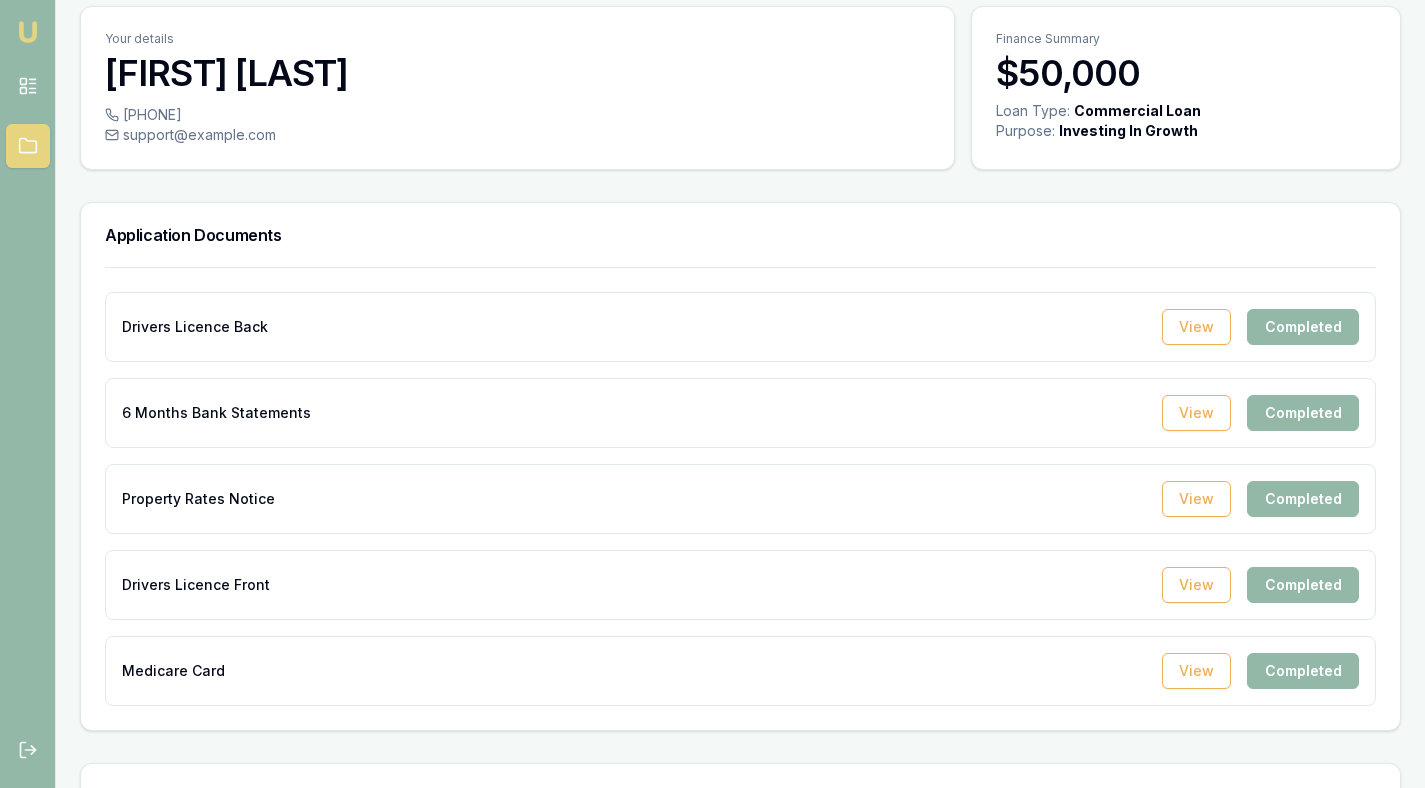 scroll, scrollTop: 66, scrollLeft: 0, axis: vertical 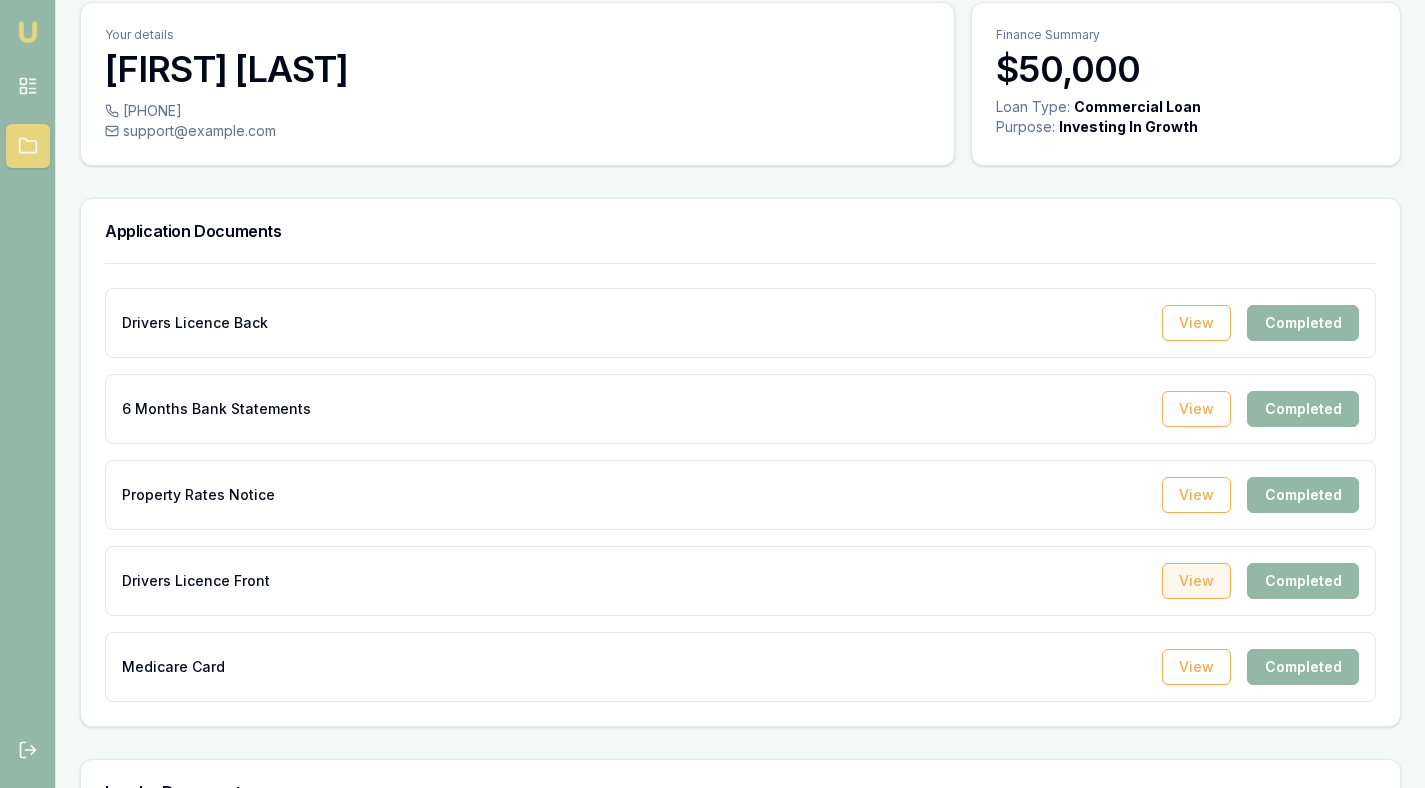 click on "View" at bounding box center (1196, 581) 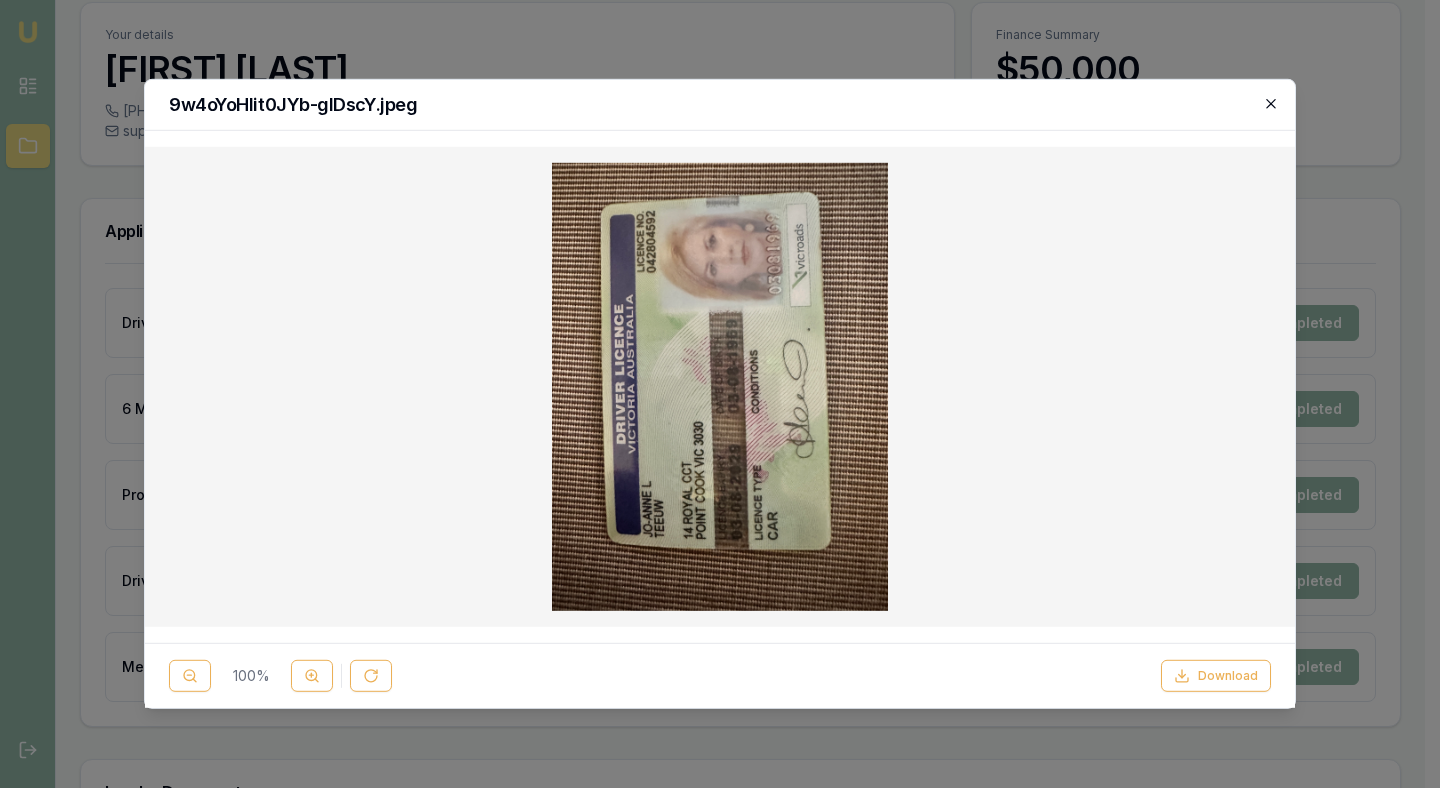 click 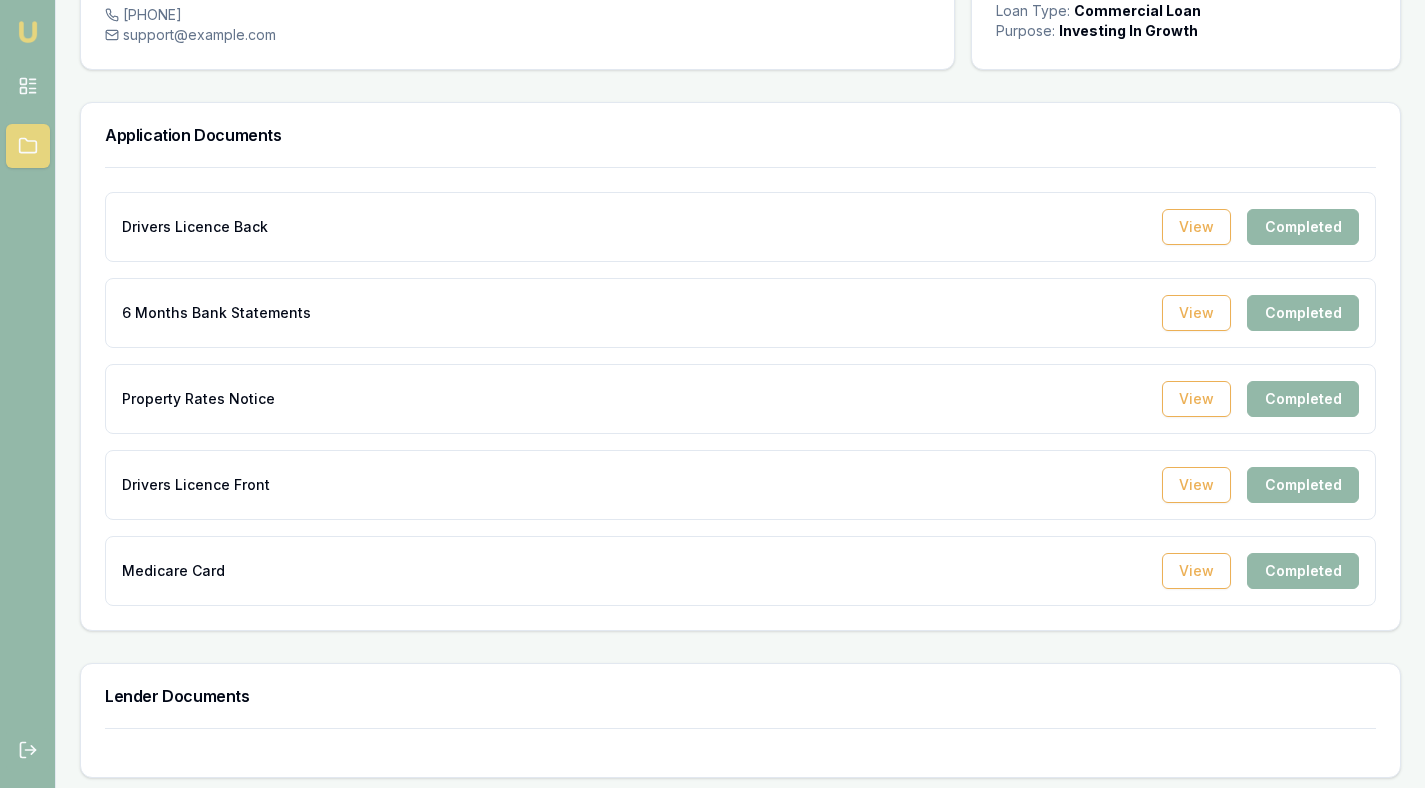 scroll, scrollTop: 145, scrollLeft: 0, axis: vertical 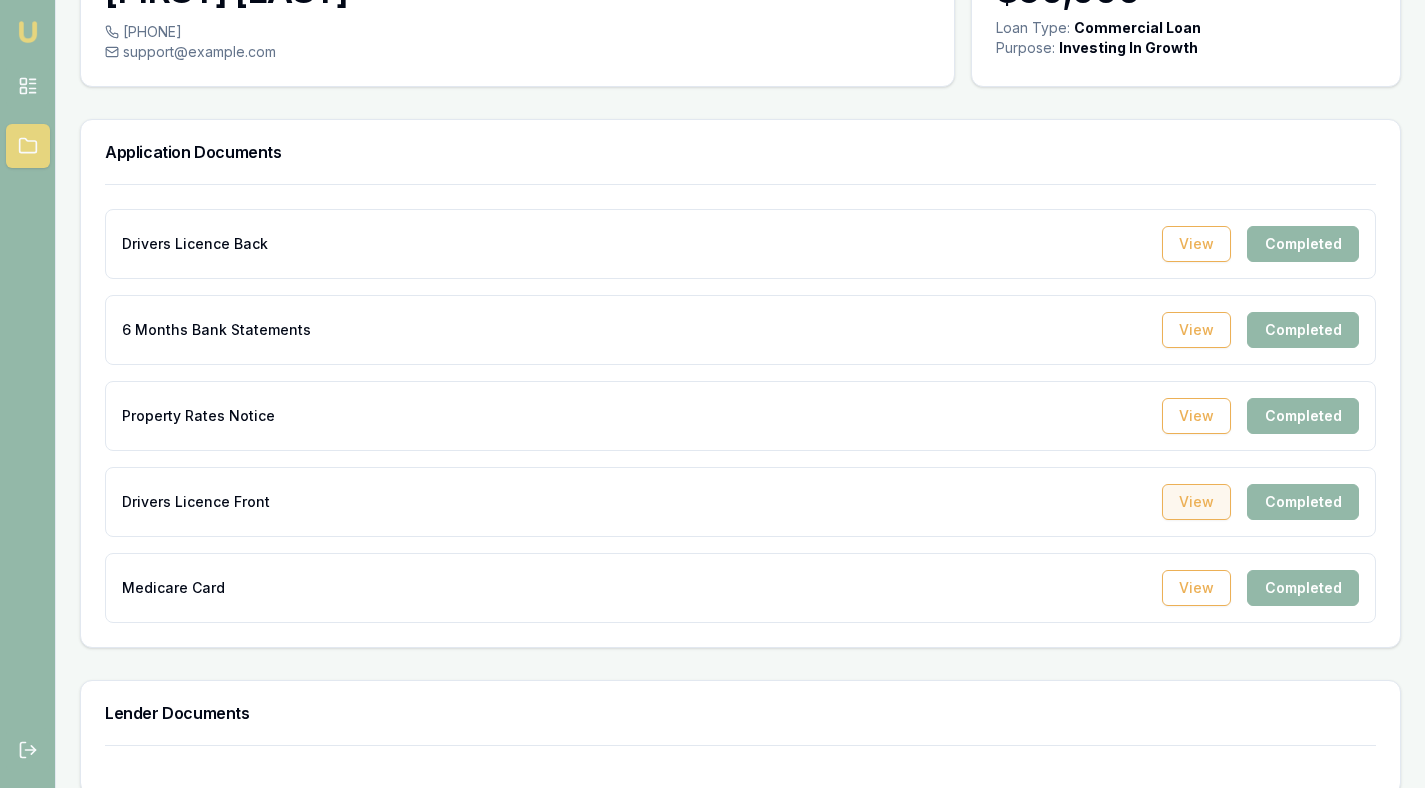click on "View" at bounding box center (1196, 502) 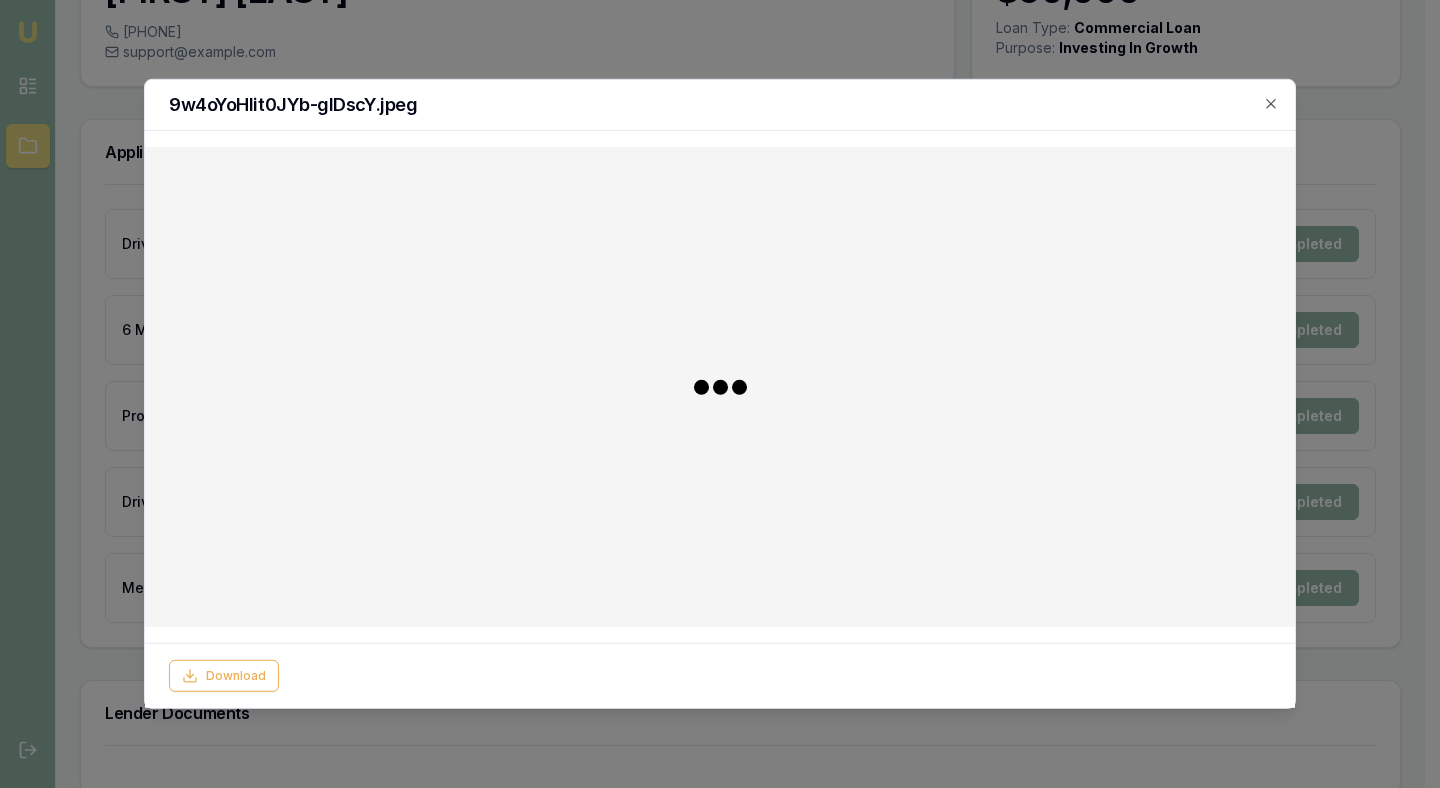 click at bounding box center (720, 387) 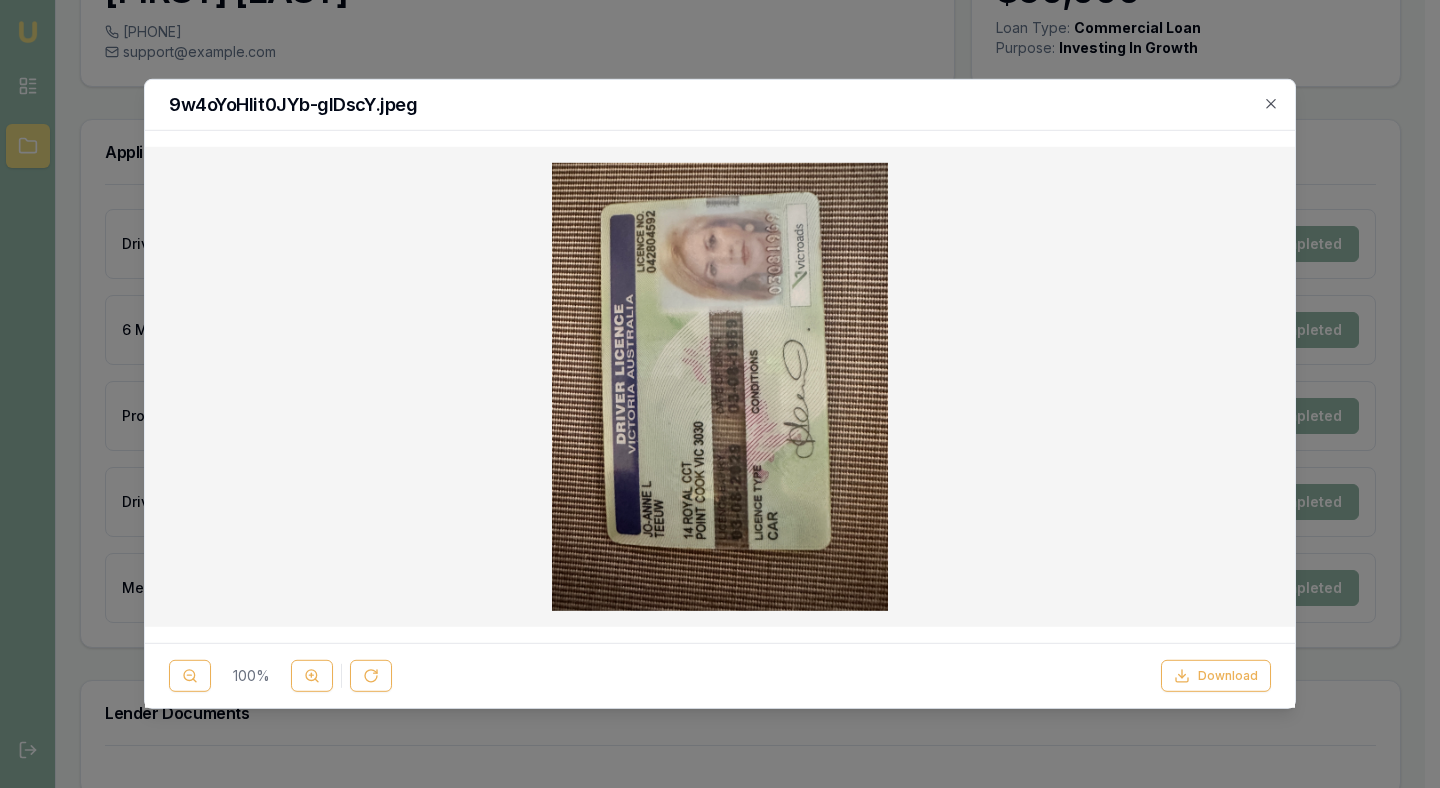 drag, startPoint x: 1272, startPoint y: 96, endPoint x: 1251, endPoint y: 99, distance: 21.213203 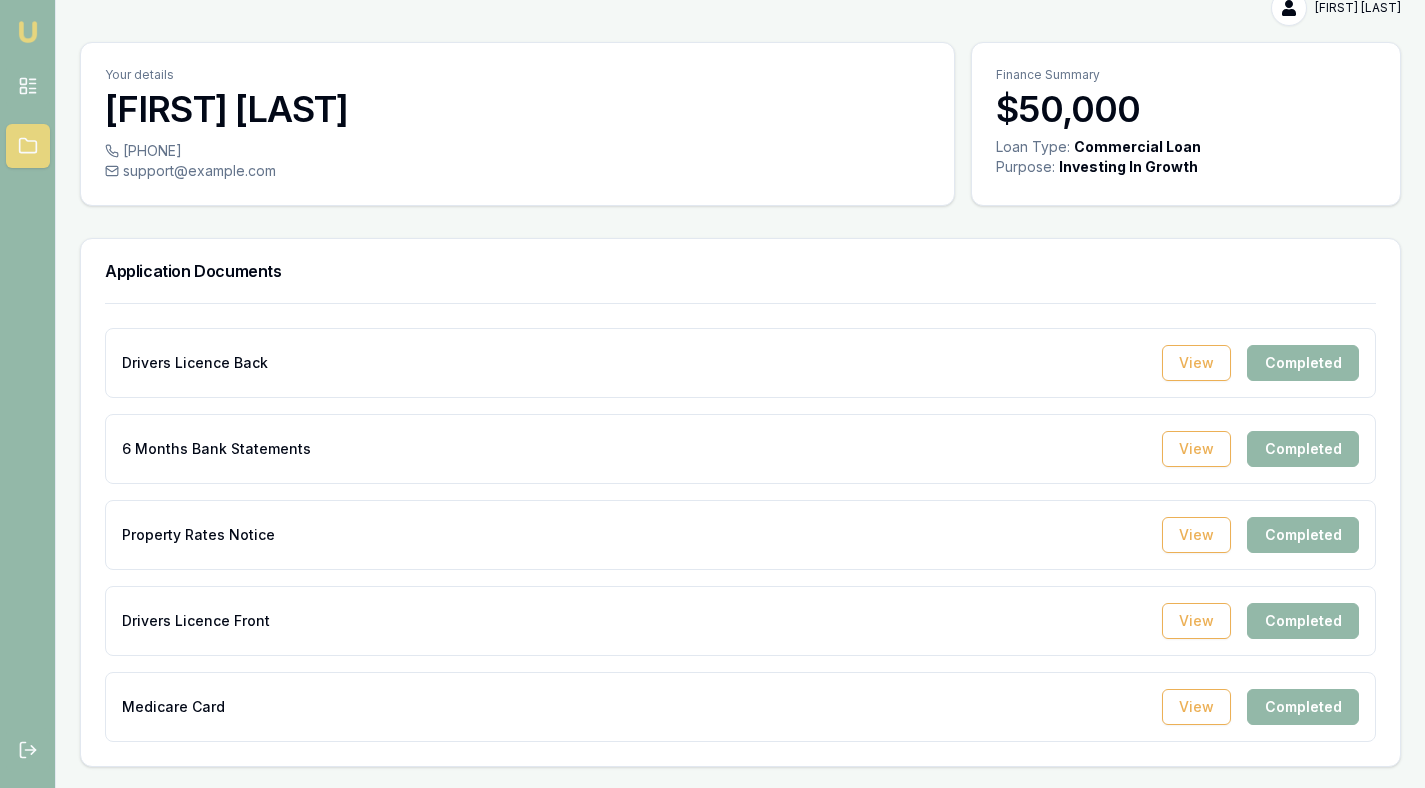 scroll, scrollTop: 0, scrollLeft: 0, axis: both 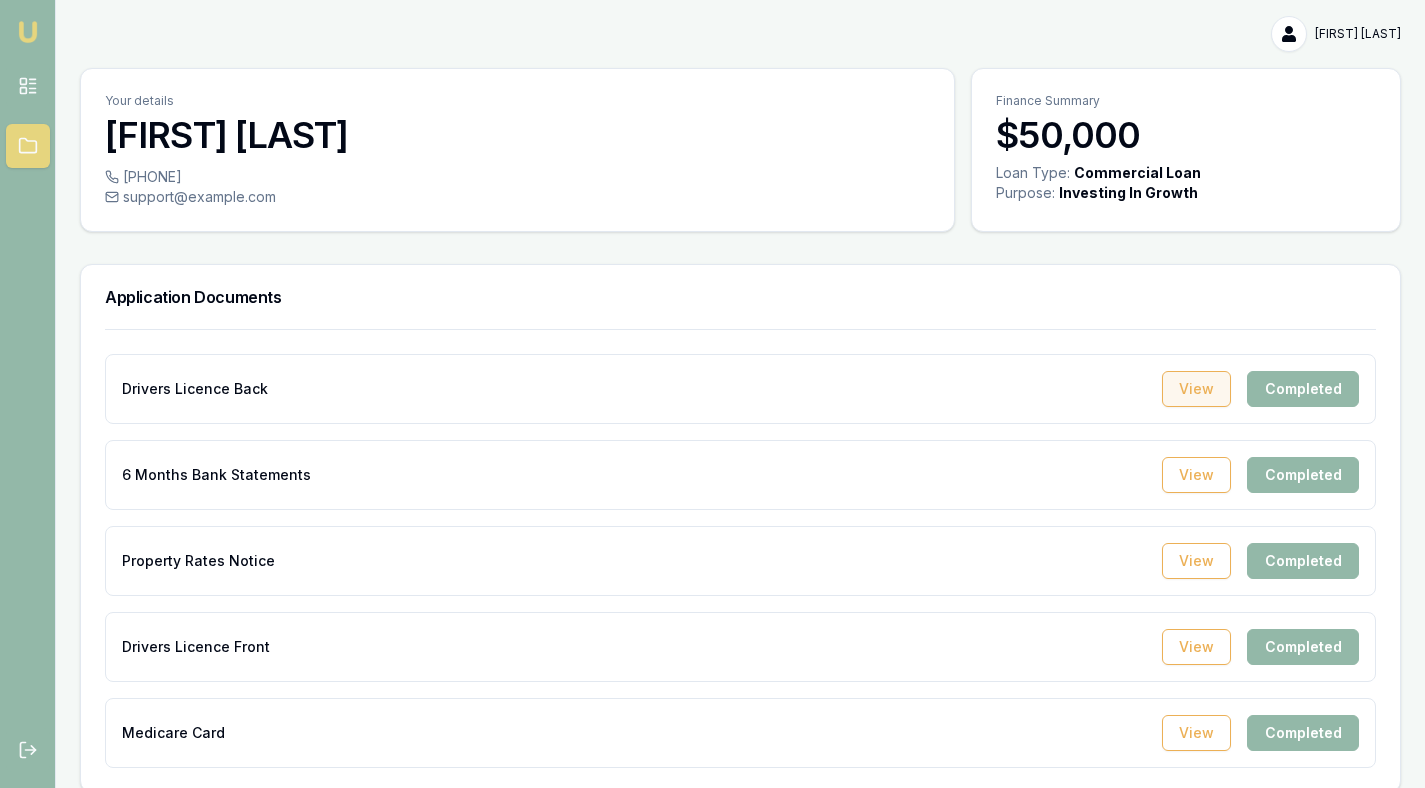 click on "View" at bounding box center (1196, 389) 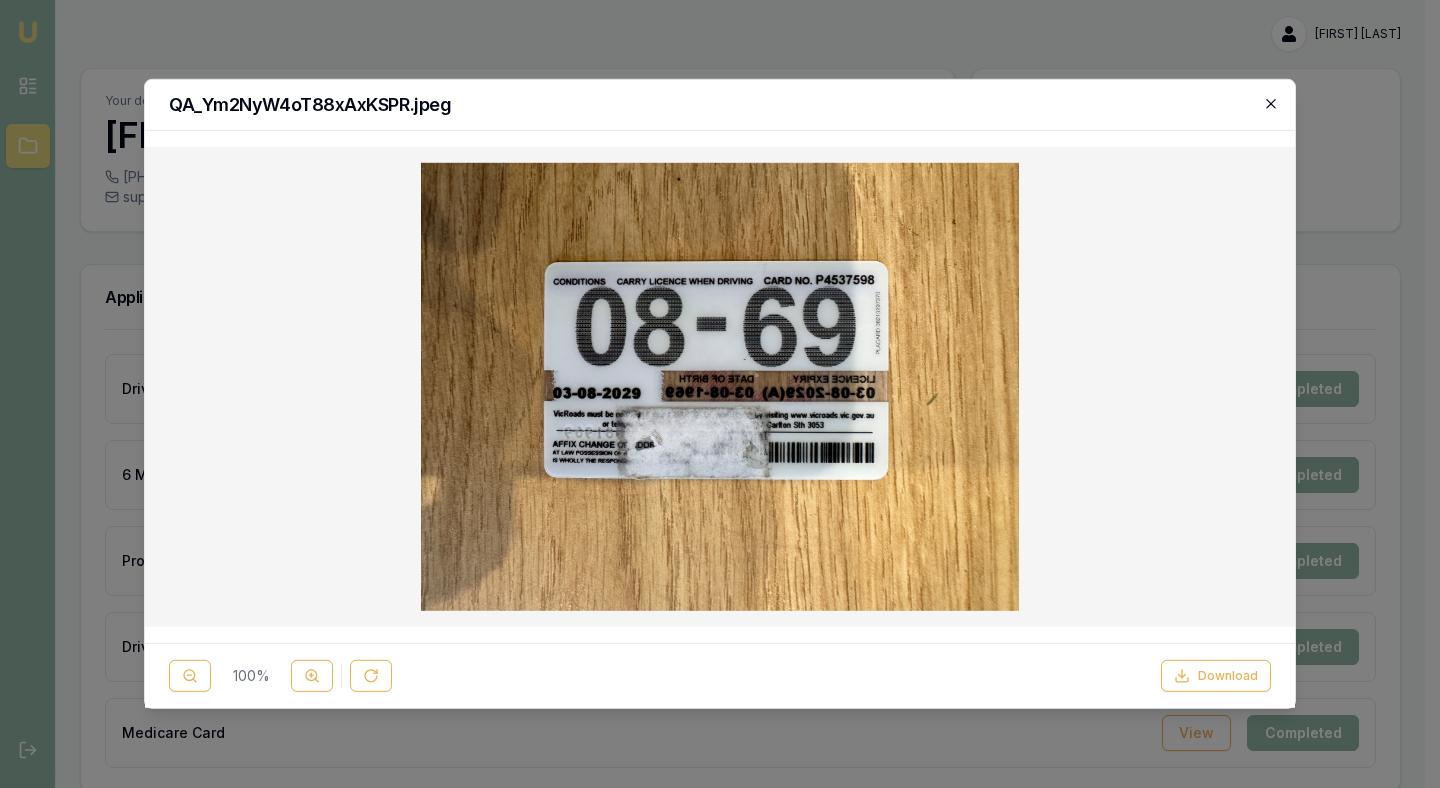 click 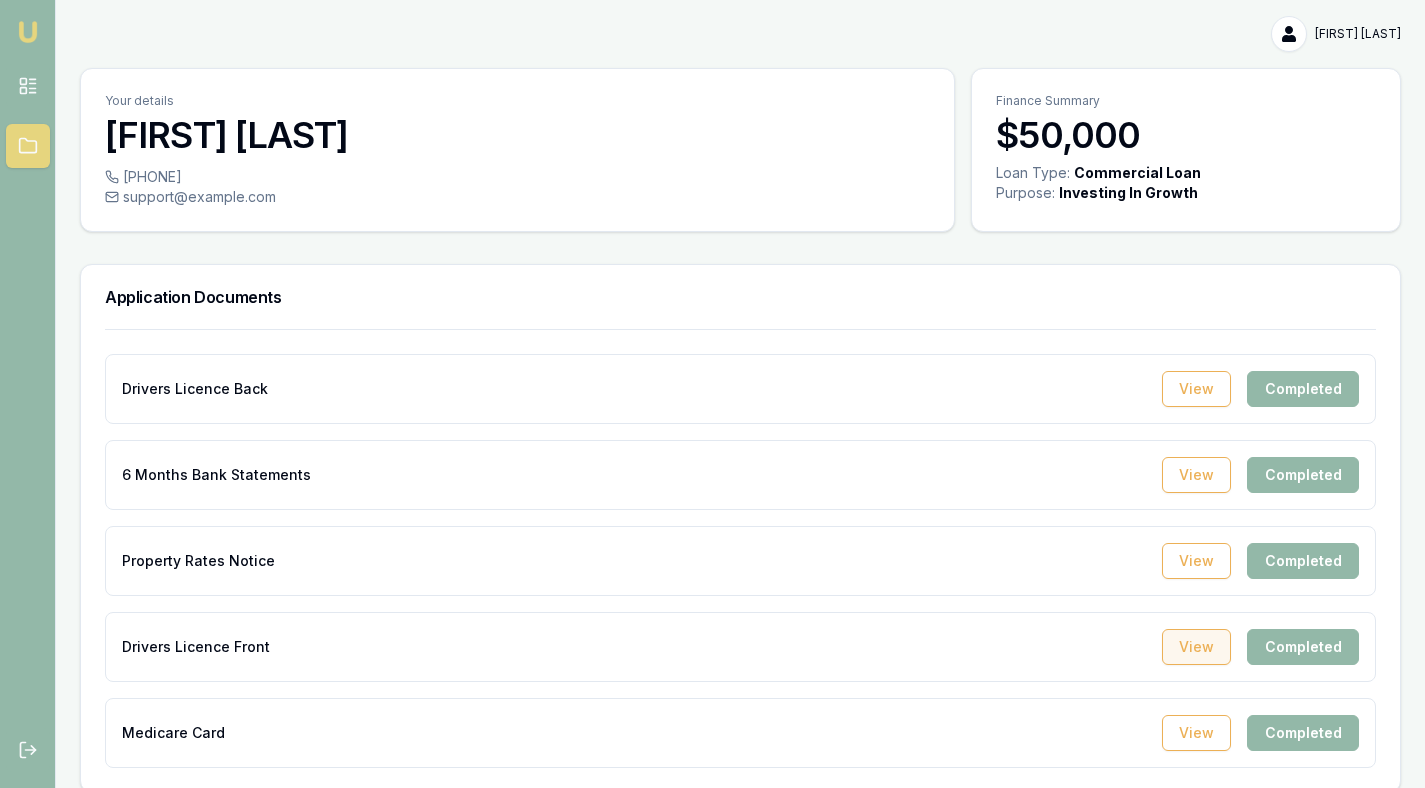 click on "View" at bounding box center (1196, 647) 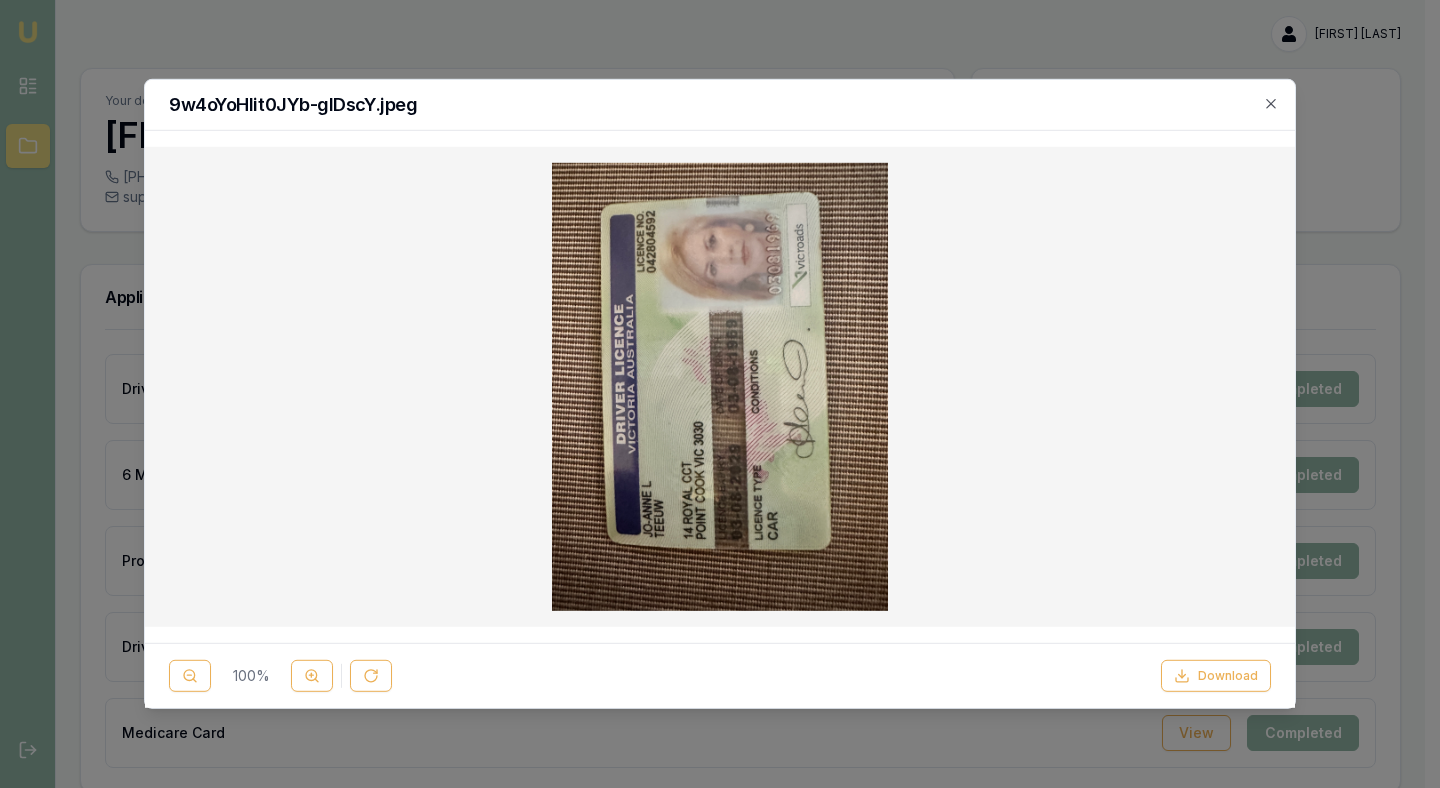 drag, startPoint x: 1272, startPoint y: 101, endPoint x: 1086, endPoint y: 283, distance: 260.23065 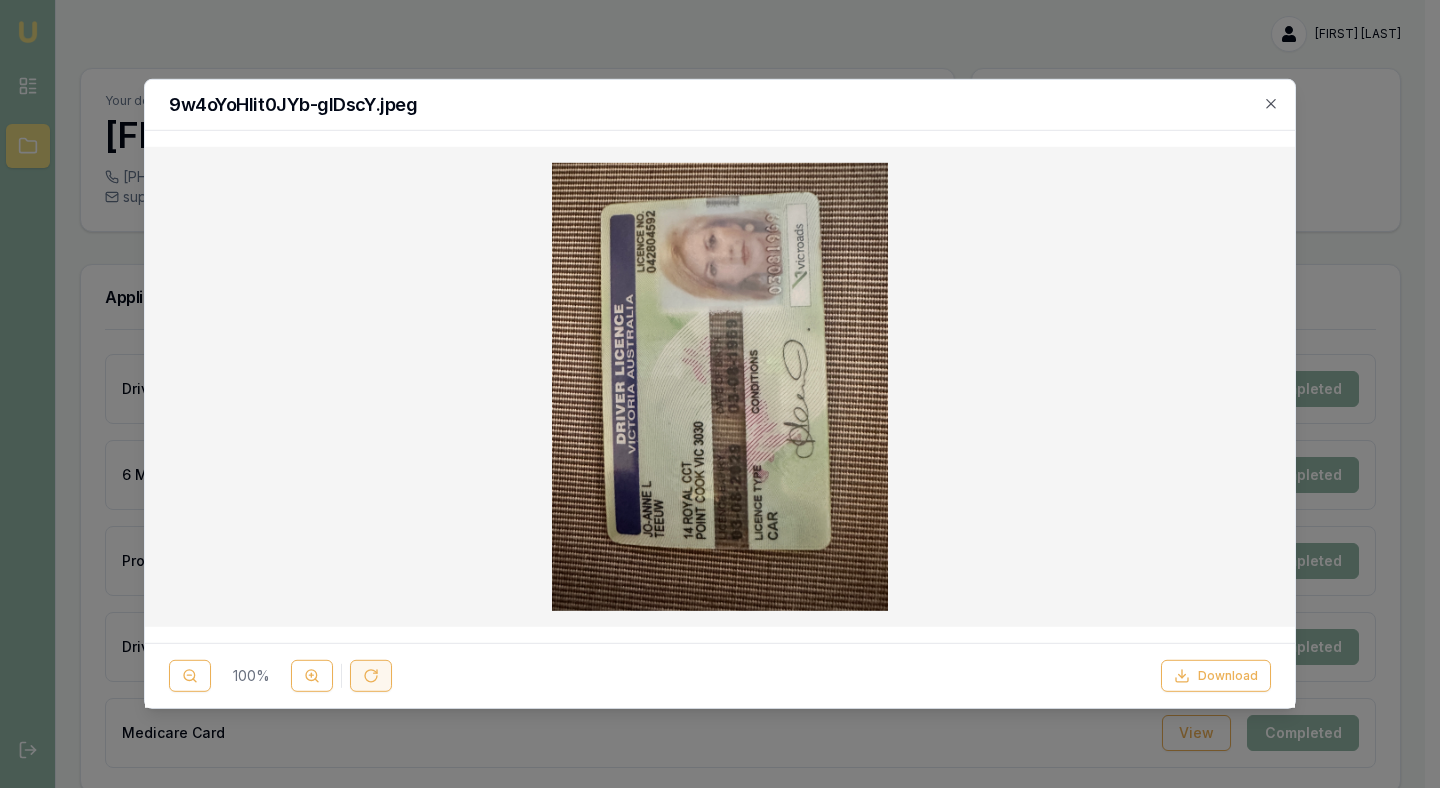 click at bounding box center [371, 676] 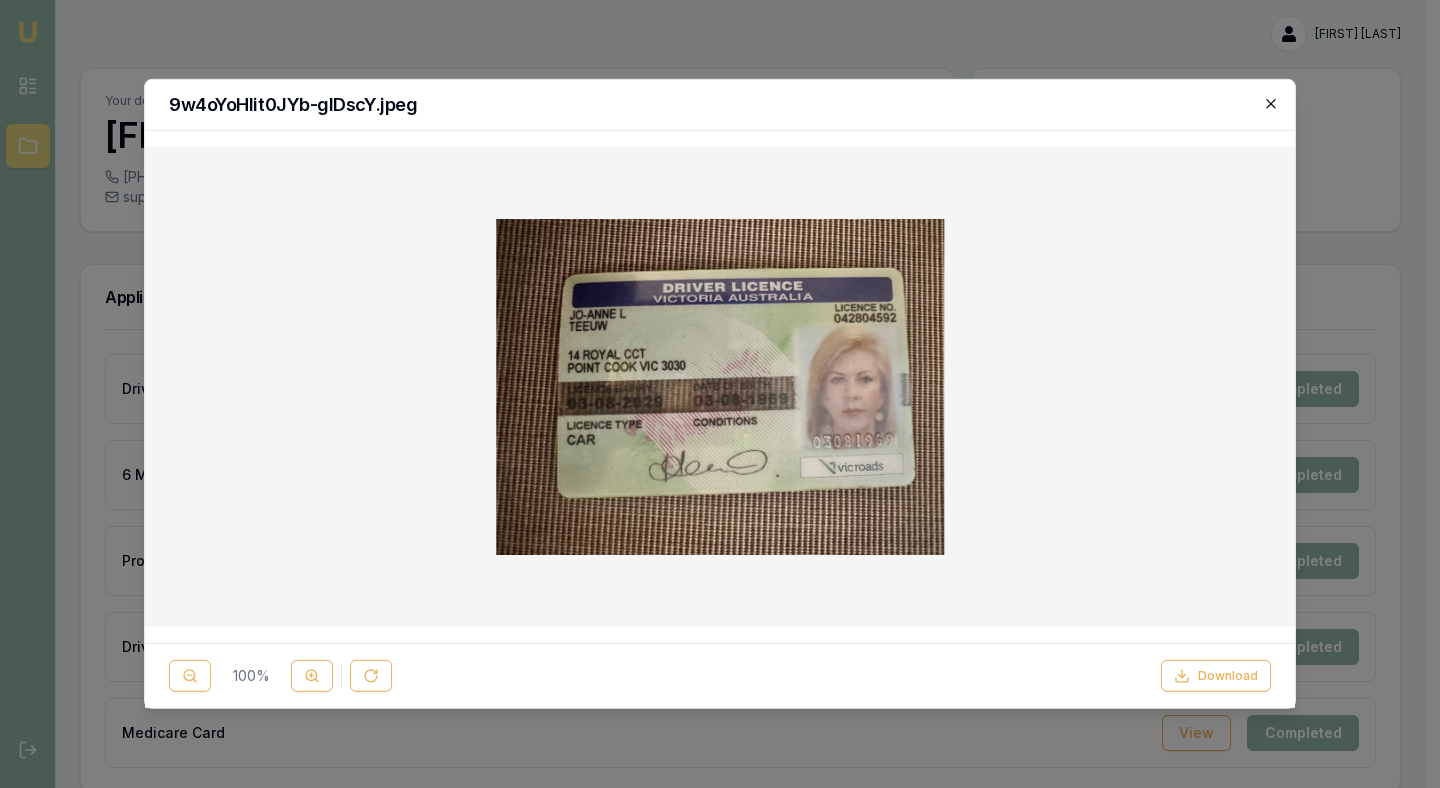 click 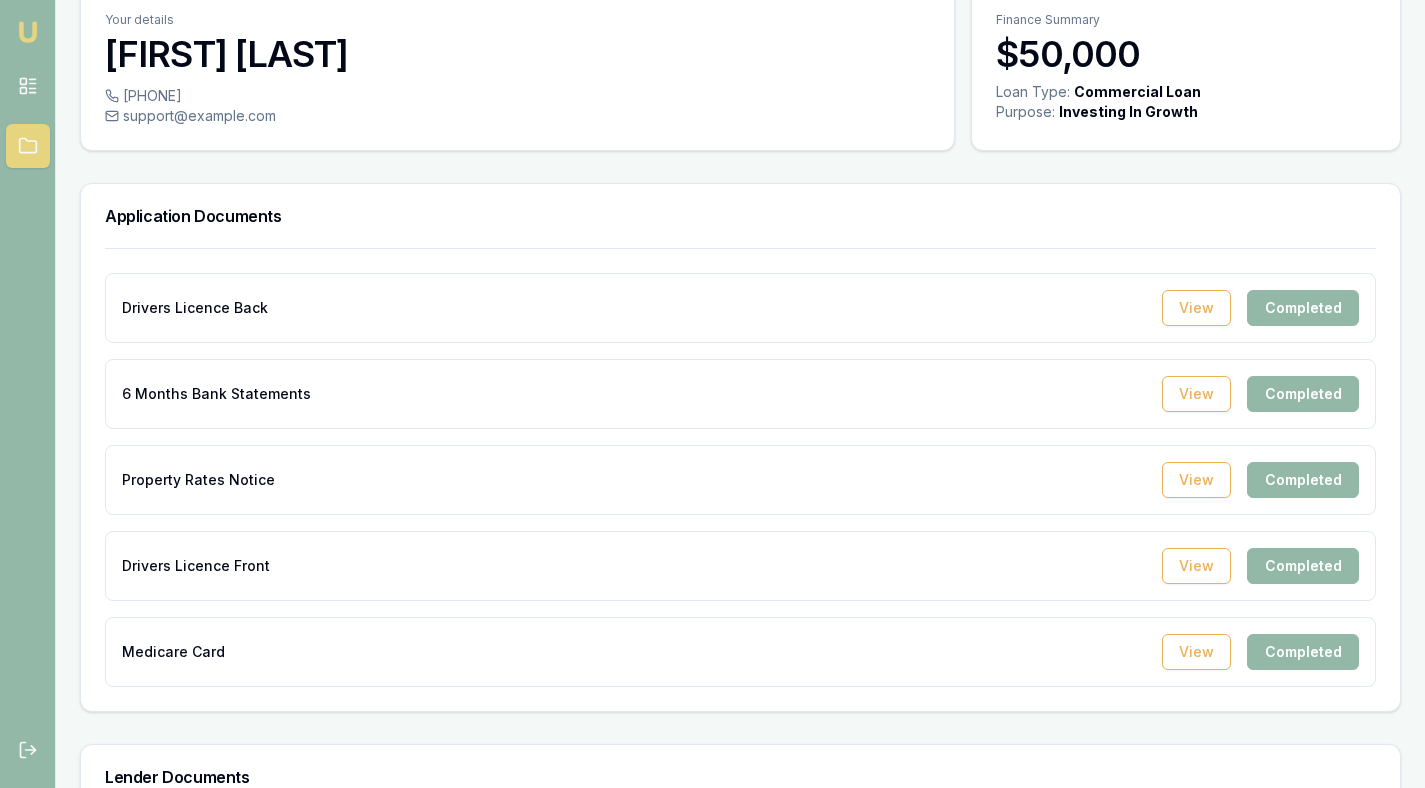 scroll, scrollTop: 0, scrollLeft: 0, axis: both 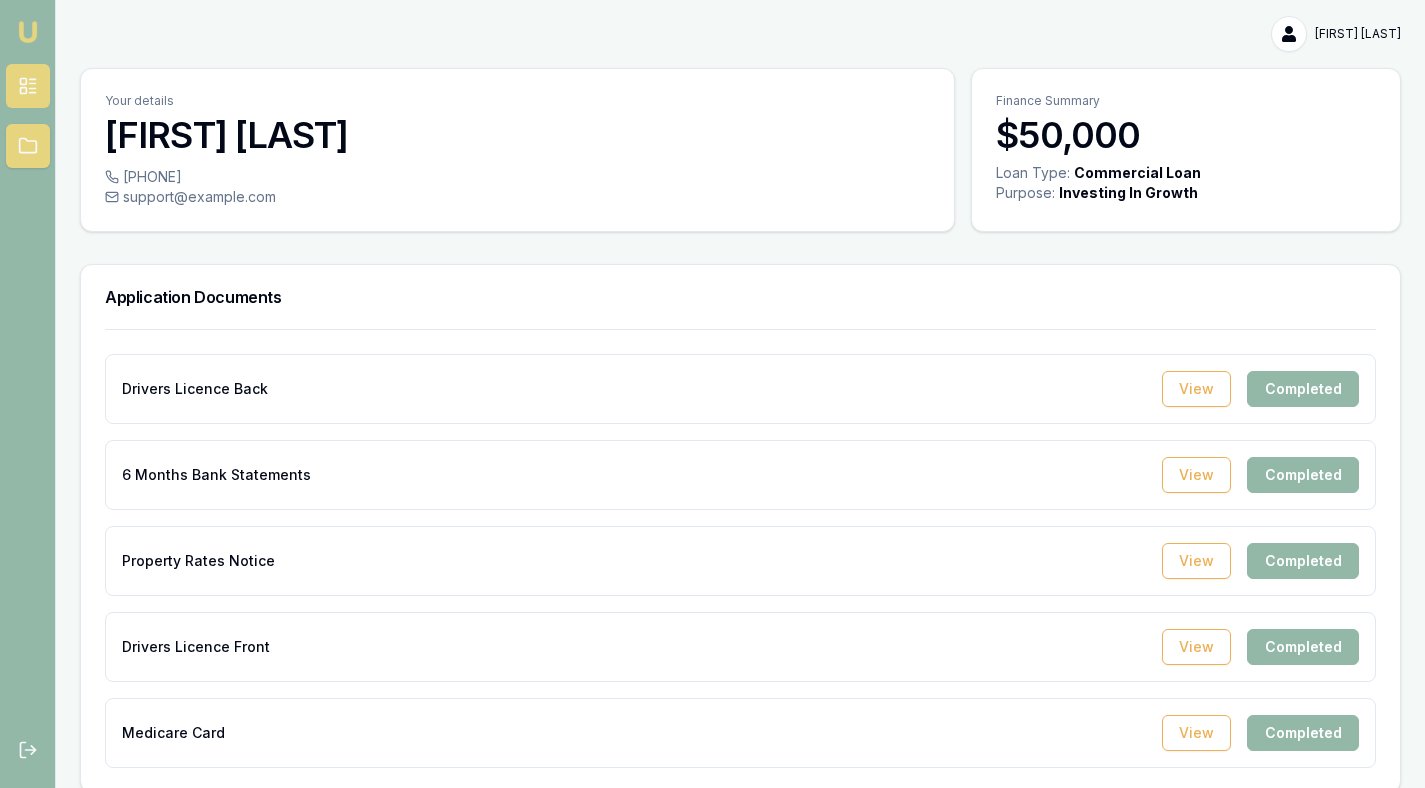 click 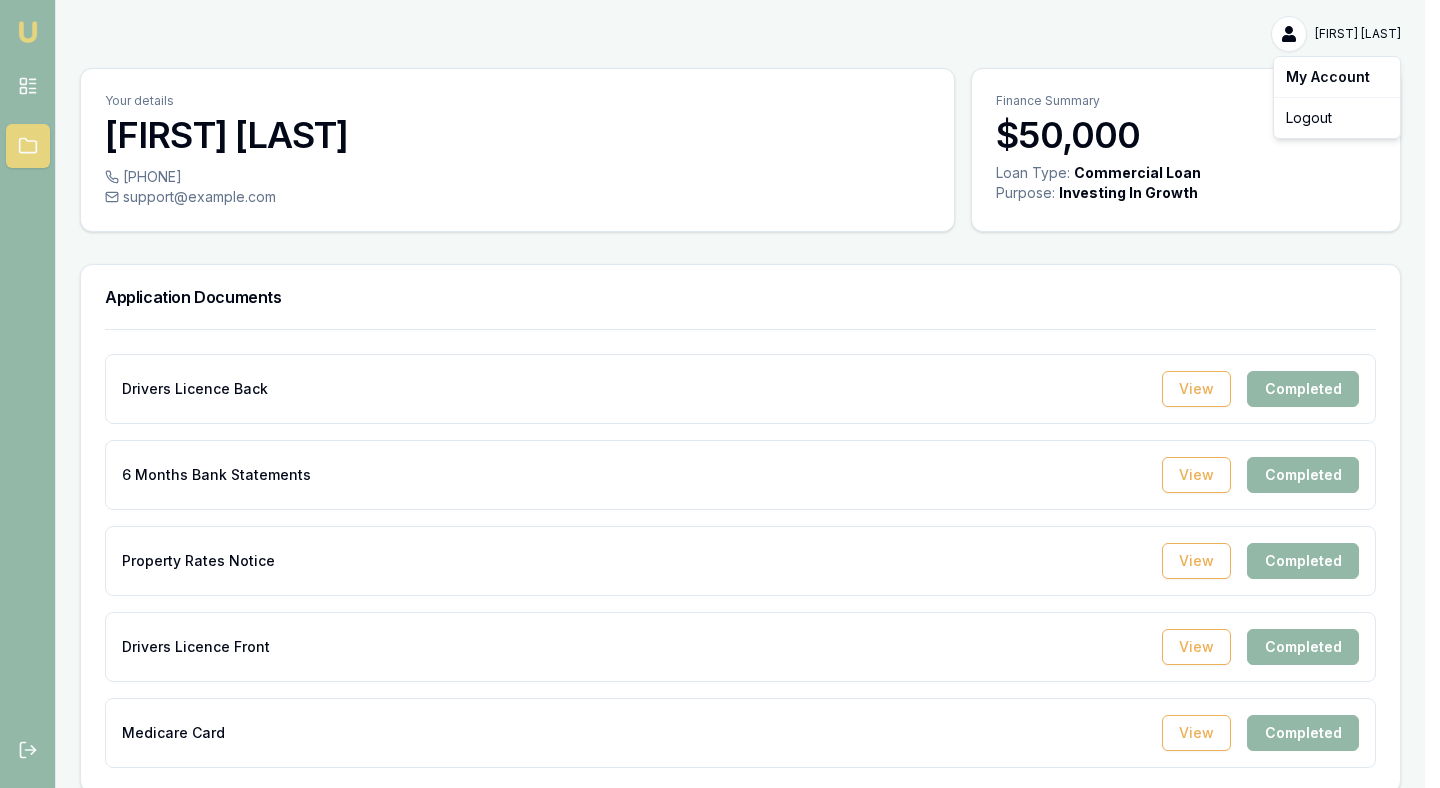 click on "Emu Broker [FIRST] [LAST] Toggle Menu Your details [FIRST]   [LAST] [PHONE] support@example.com Finance Summary $50,000 Loan Type: Commercial Loan Purpose: Investing In Growth Application Documents Drivers Licence Back View Completed 6 Months Bank Statements View Completed Property Rates Notice View Completed Drivers Licence Front View Completed Medicare Card View Completed Lender Documents Signed Documents Privacy Consent View Completed
My Account Logout" at bounding box center (720, 394) 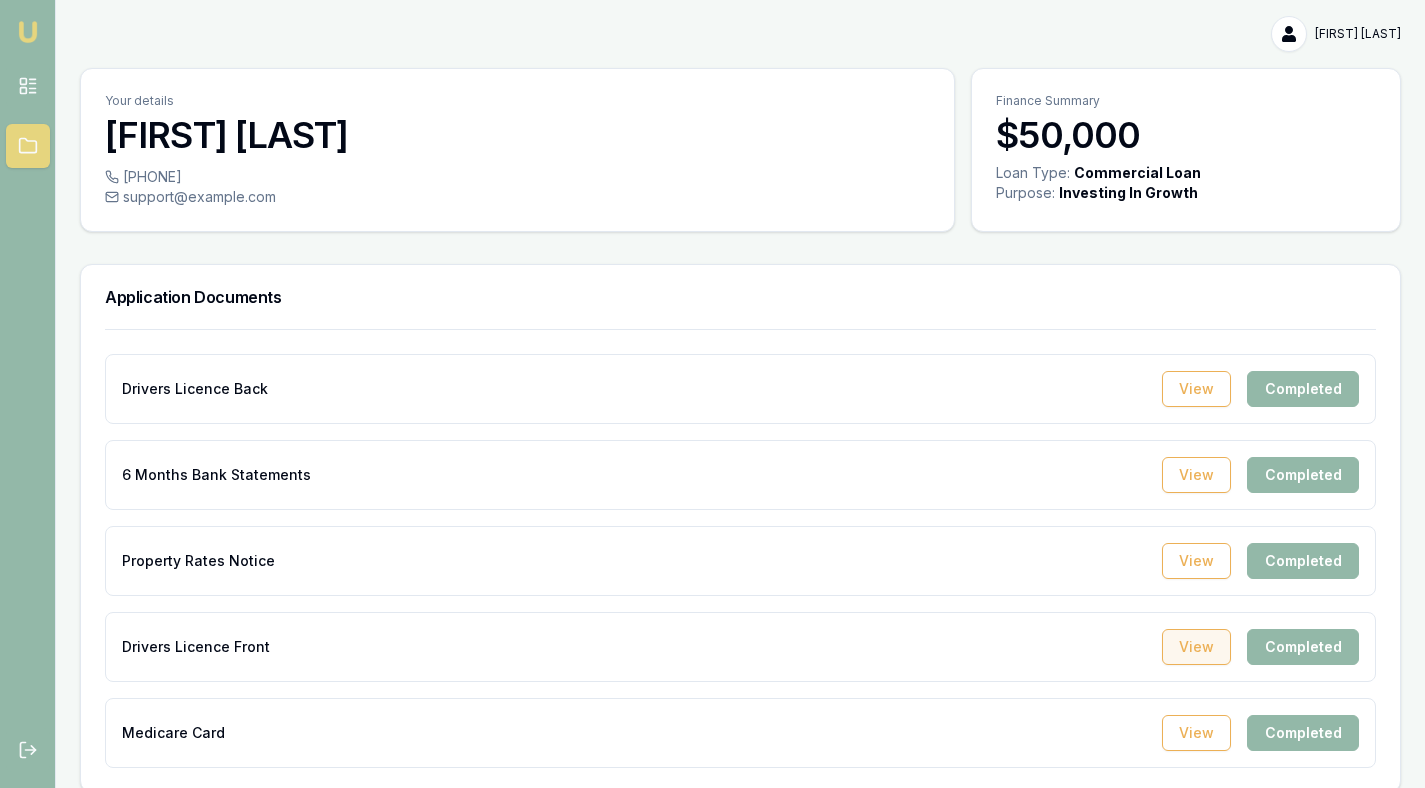 click on "View" at bounding box center (1196, 647) 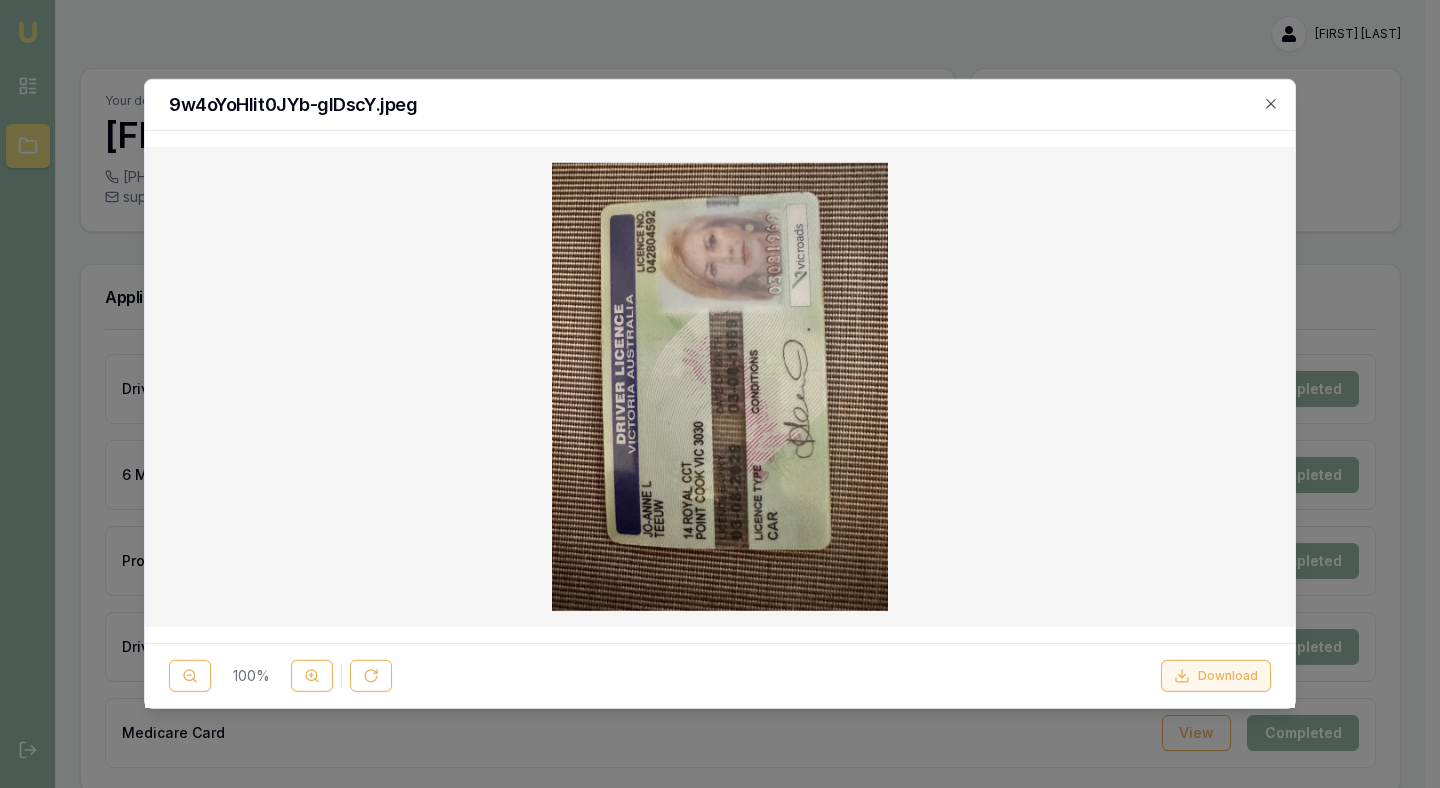 click 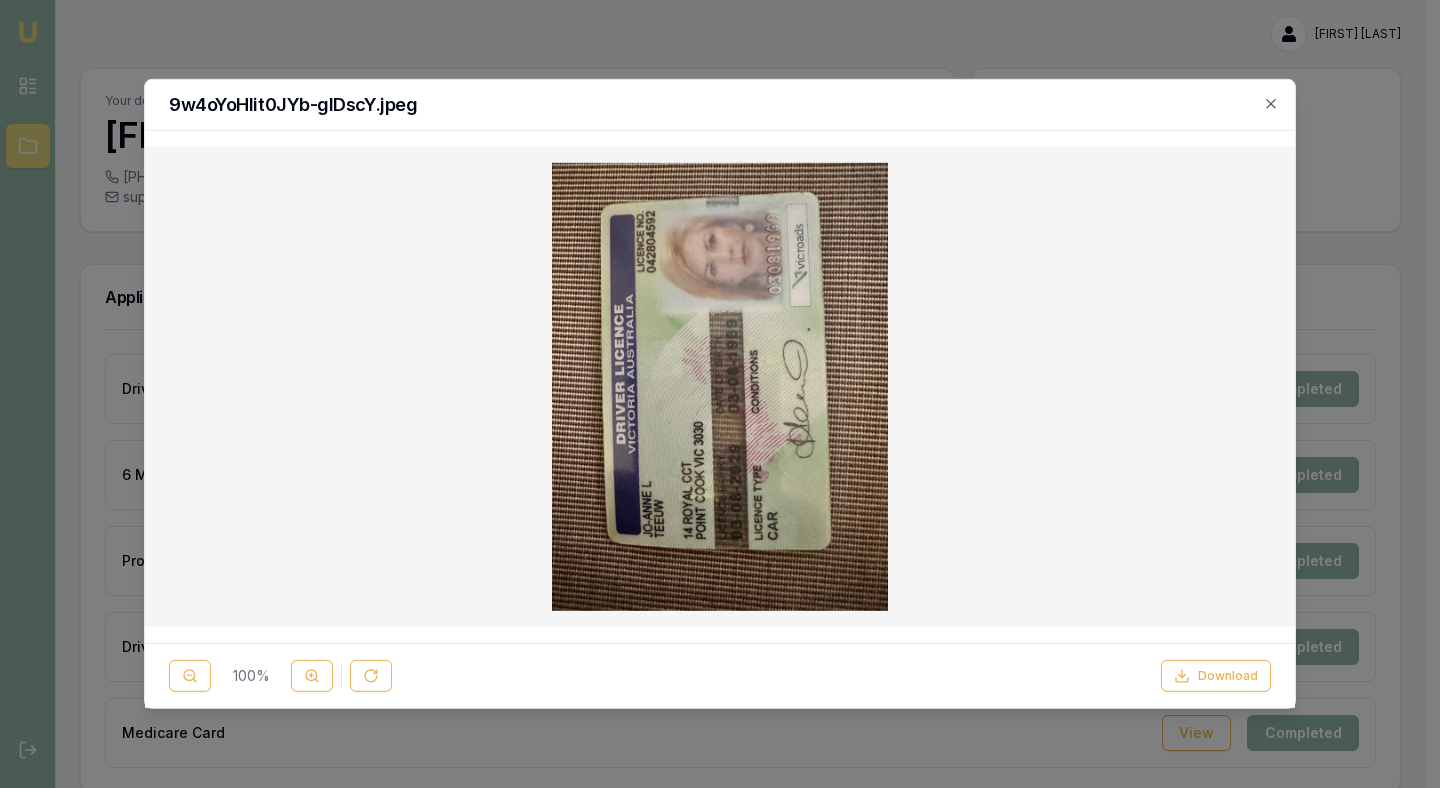 click 